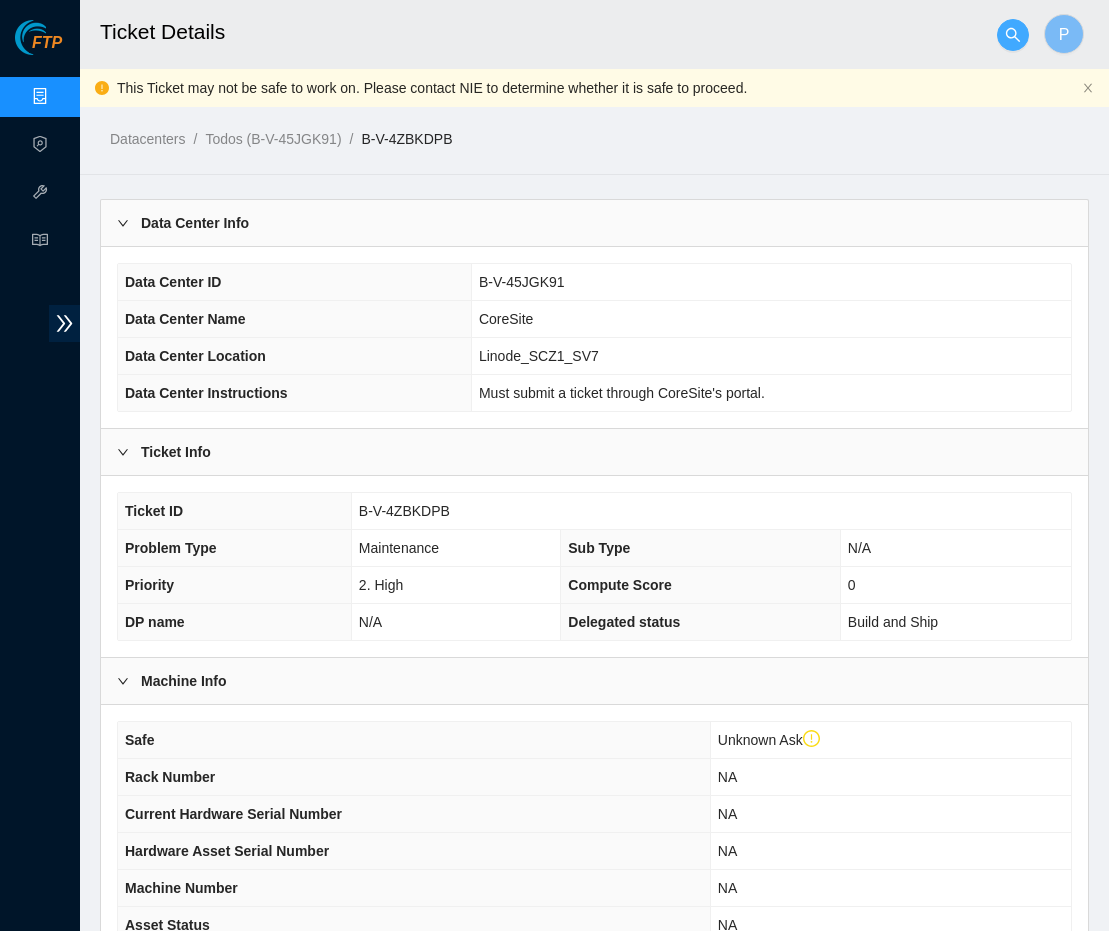 scroll, scrollTop: 1072, scrollLeft: 0, axis: vertical 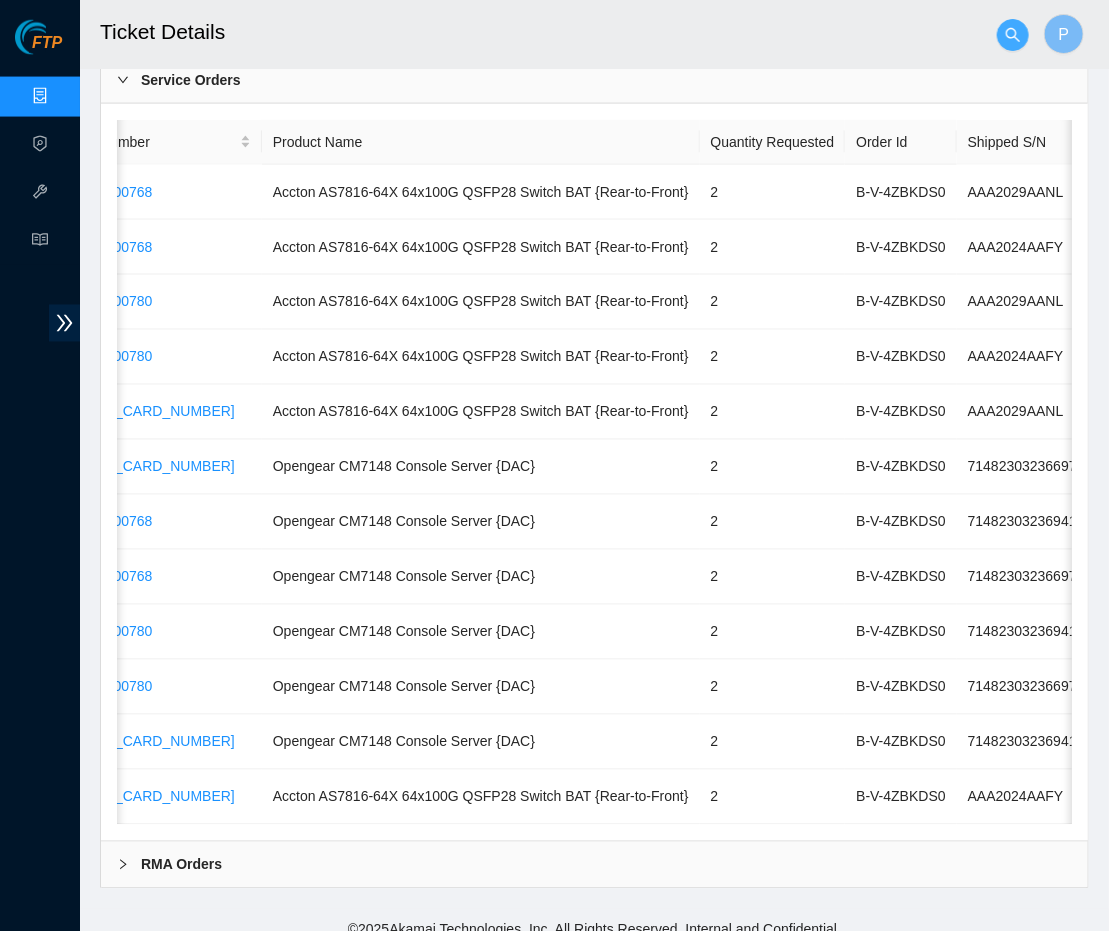 click 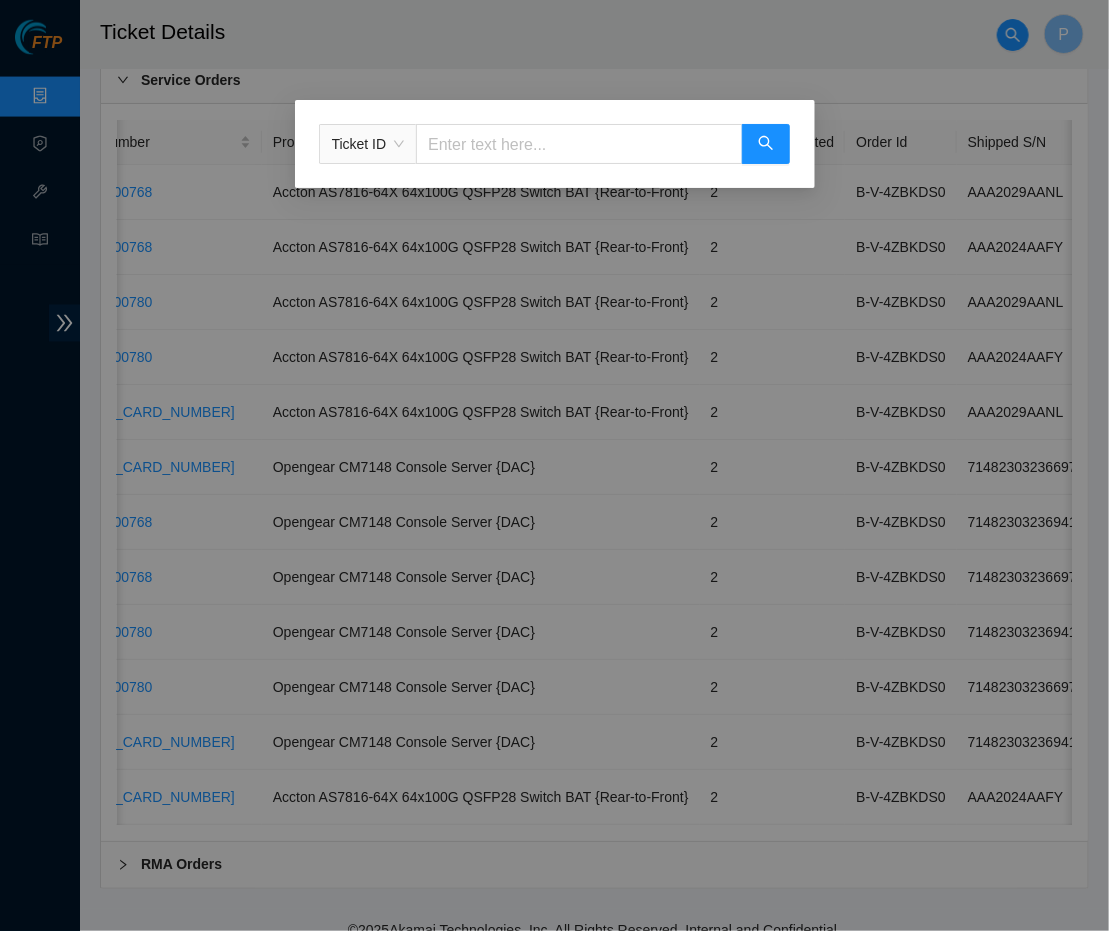 click on "Ticket ID" at bounding box center [554, 465] 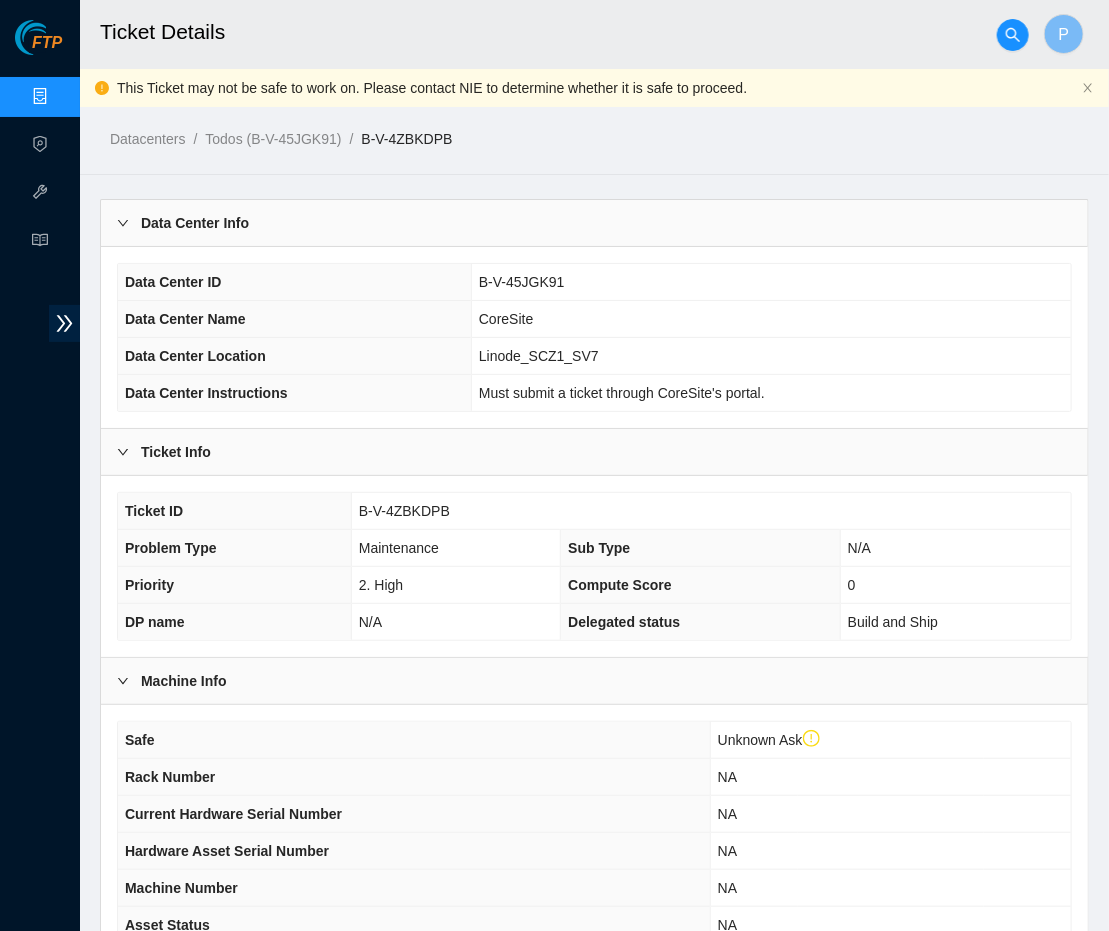 scroll, scrollTop: 0, scrollLeft: 0, axis: both 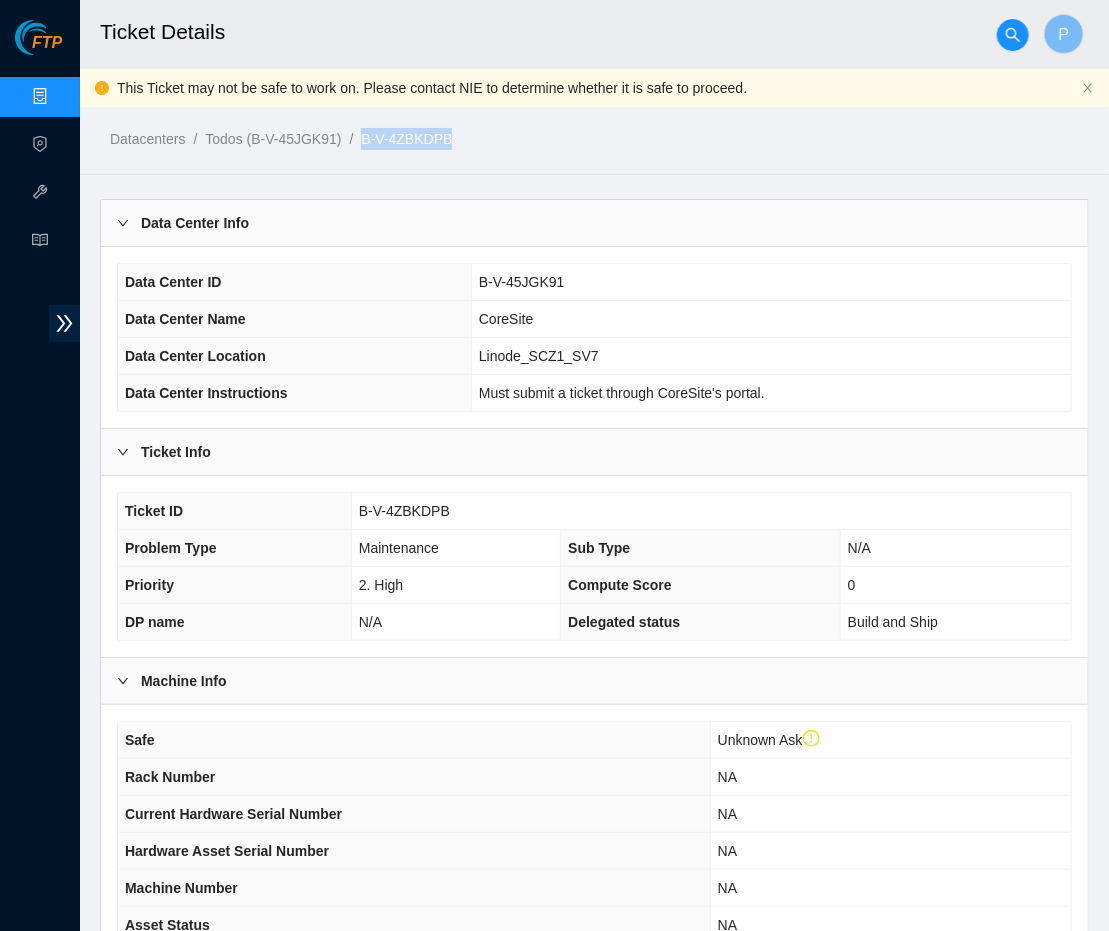 drag, startPoint x: 494, startPoint y: 132, endPoint x: 384, endPoint y: 135, distance: 110.0409 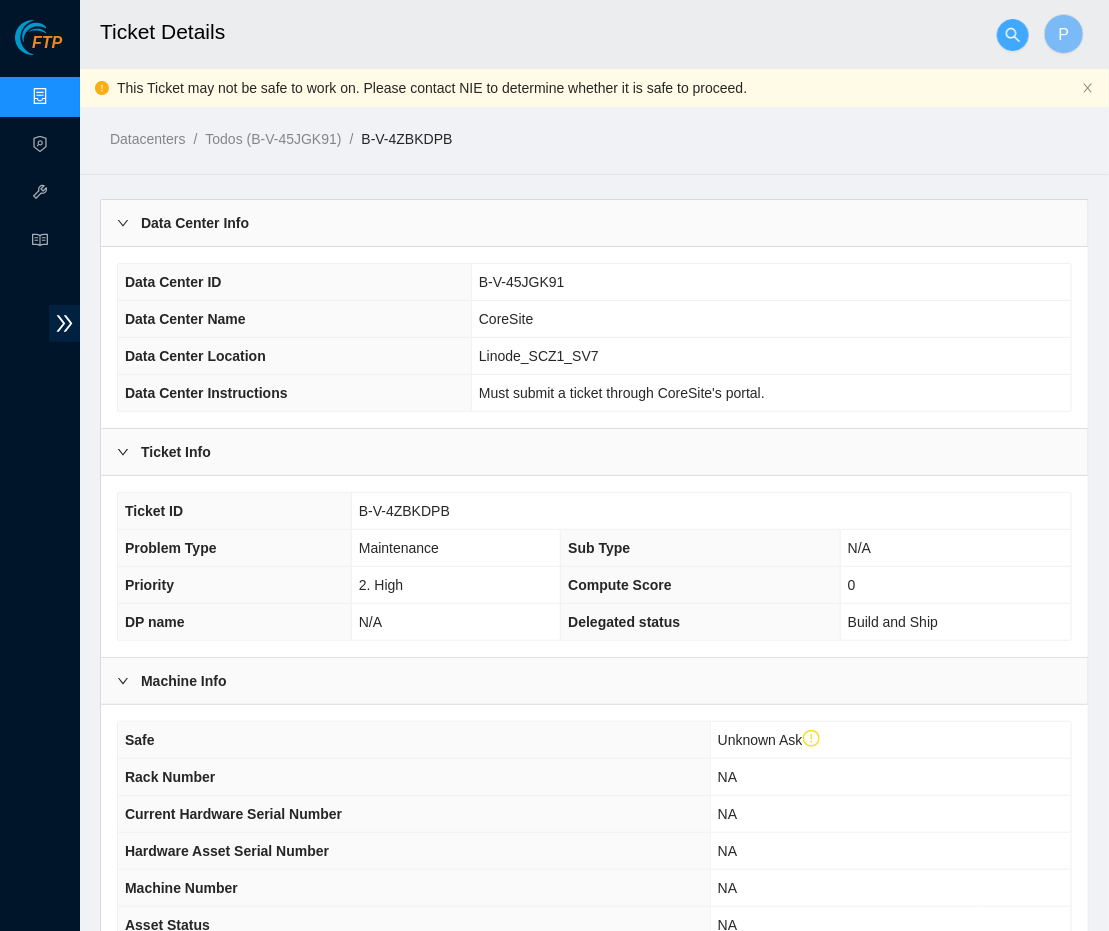 click at bounding box center (1013, 35) 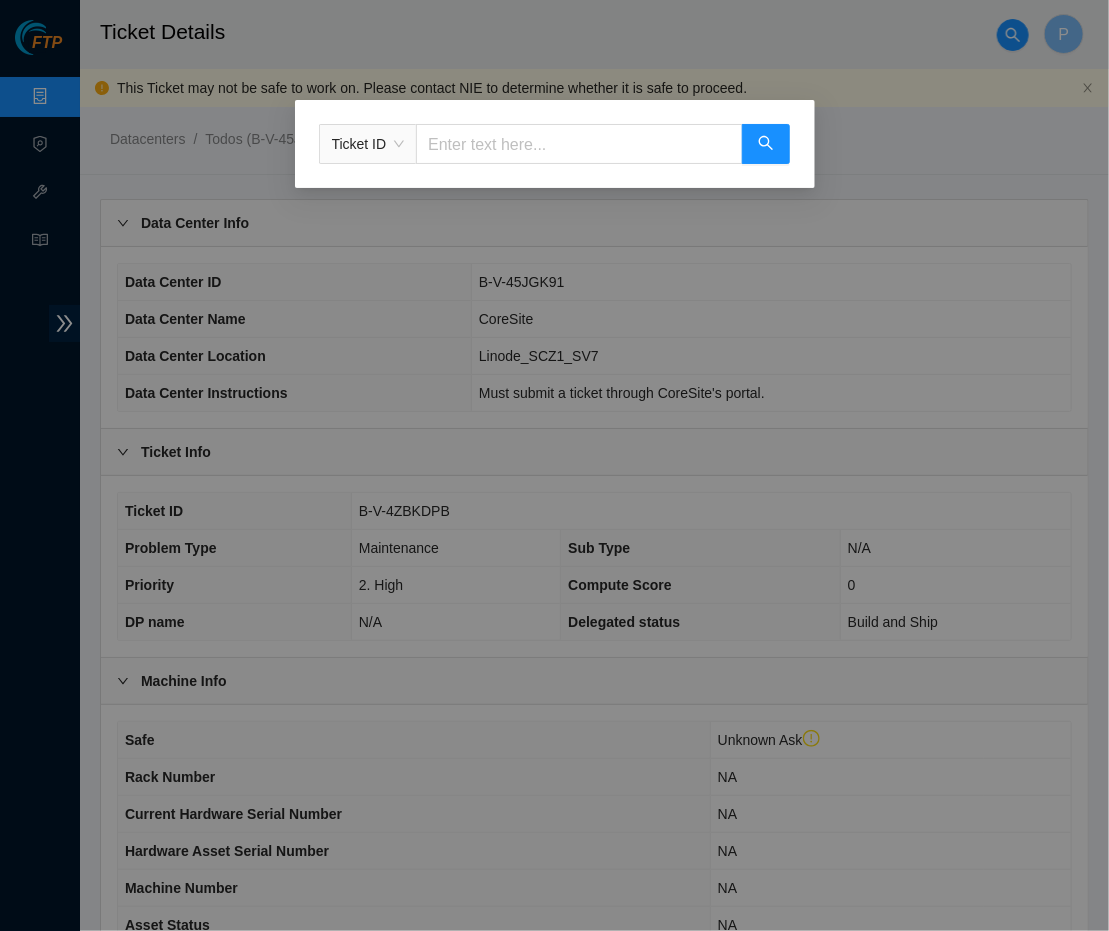 click on "Ticket ID" at bounding box center [368, 144] 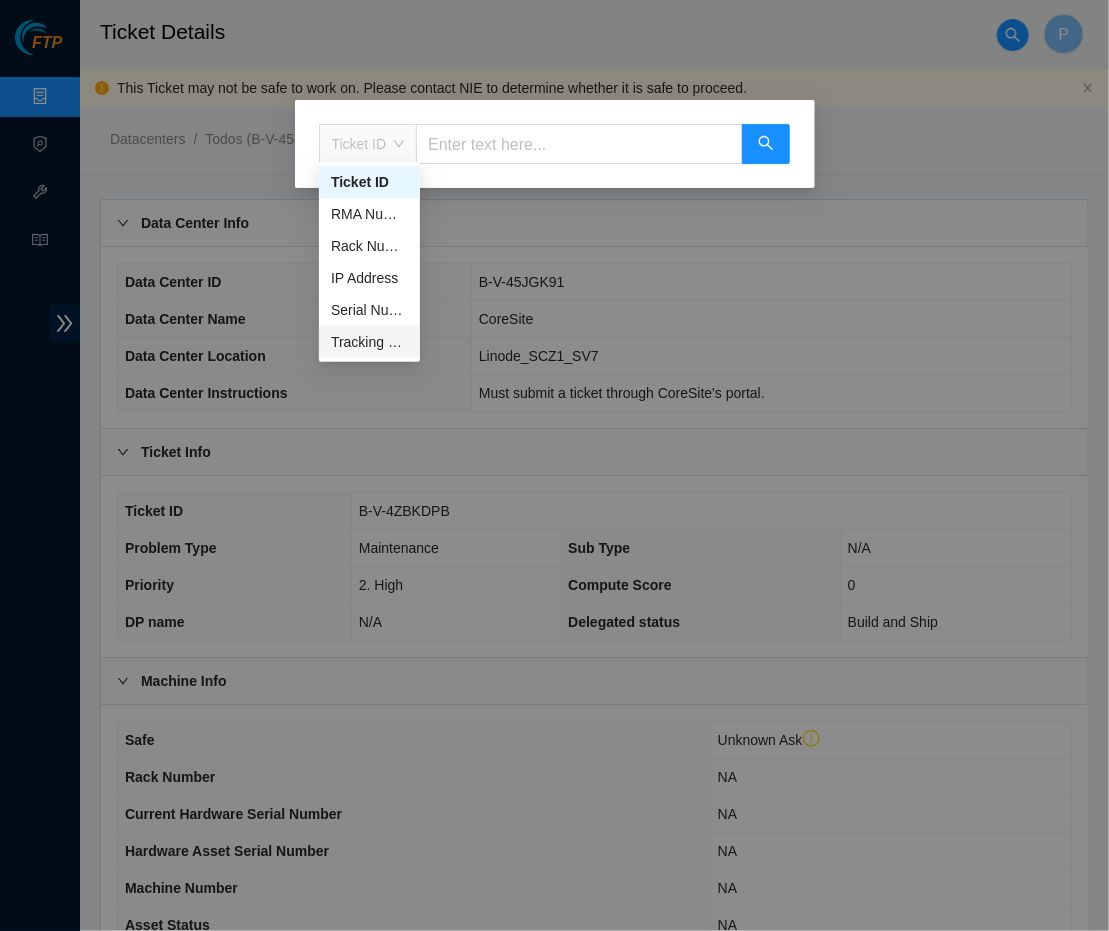 click on "Tracking Number" at bounding box center [369, 342] 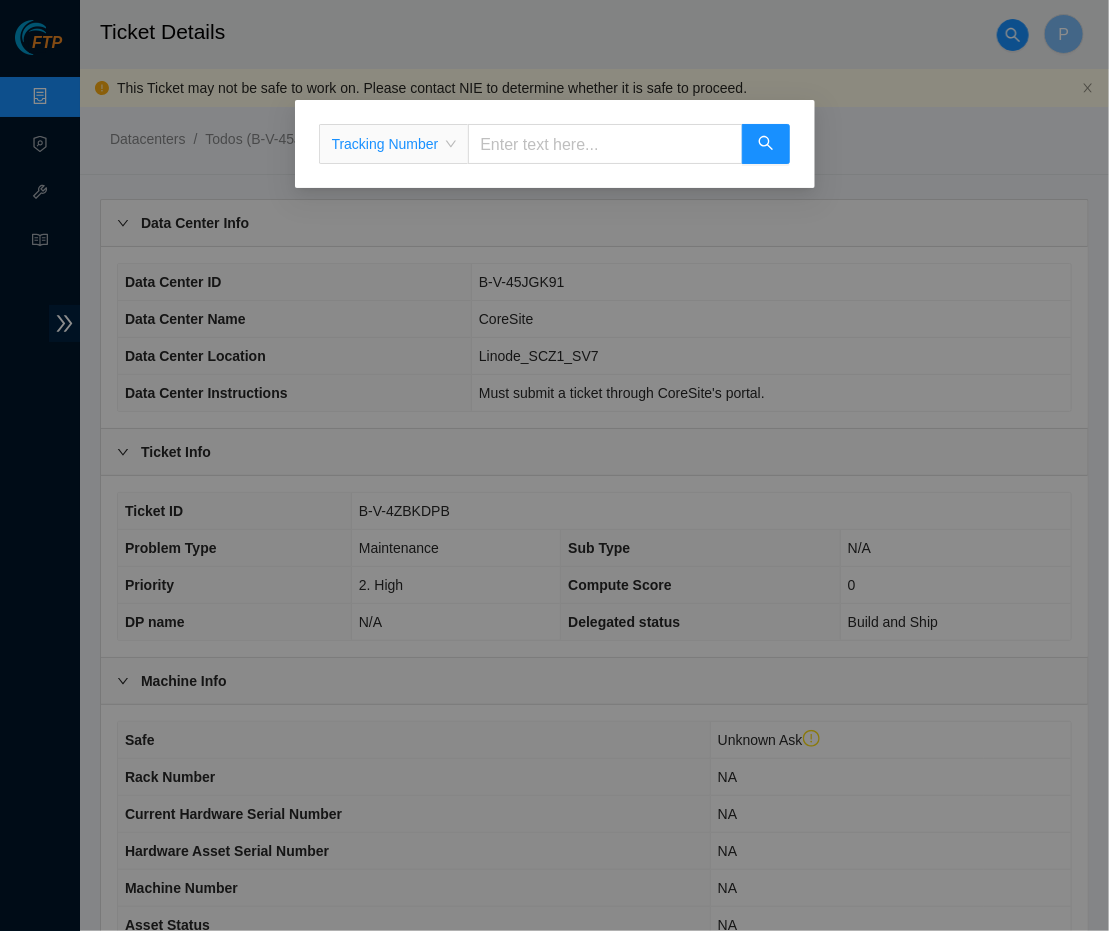 click at bounding box center [605, 144] 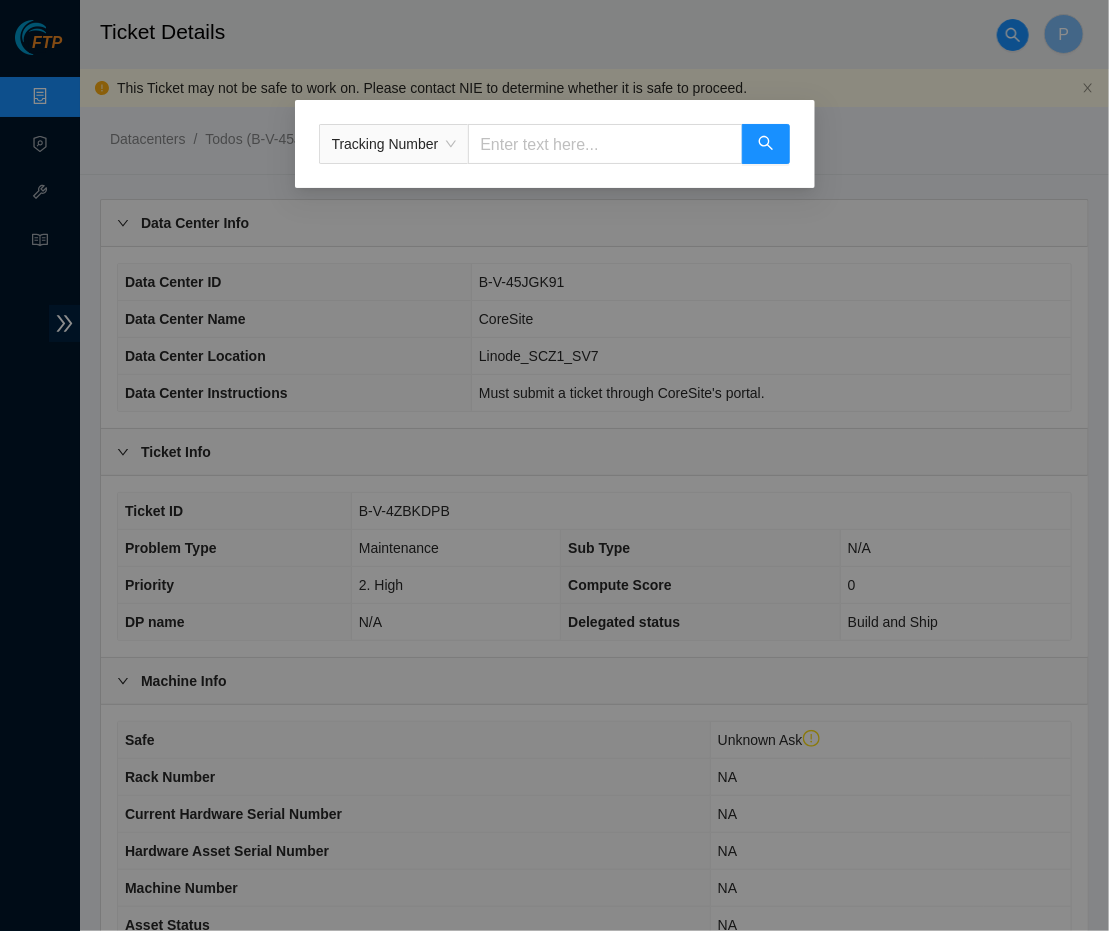 paste on "613139954276" 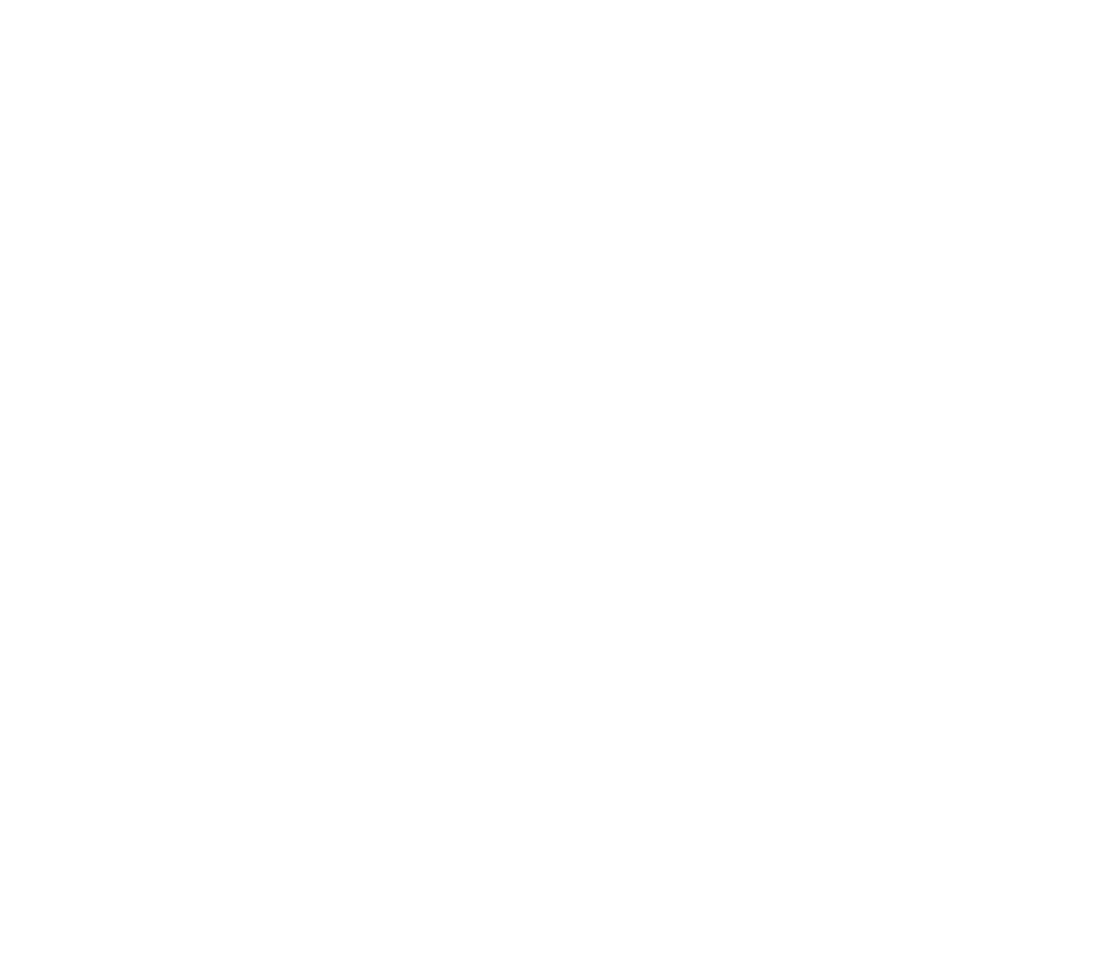 scroll, scrollTop: 0, scrollLeft: 0, axis: both 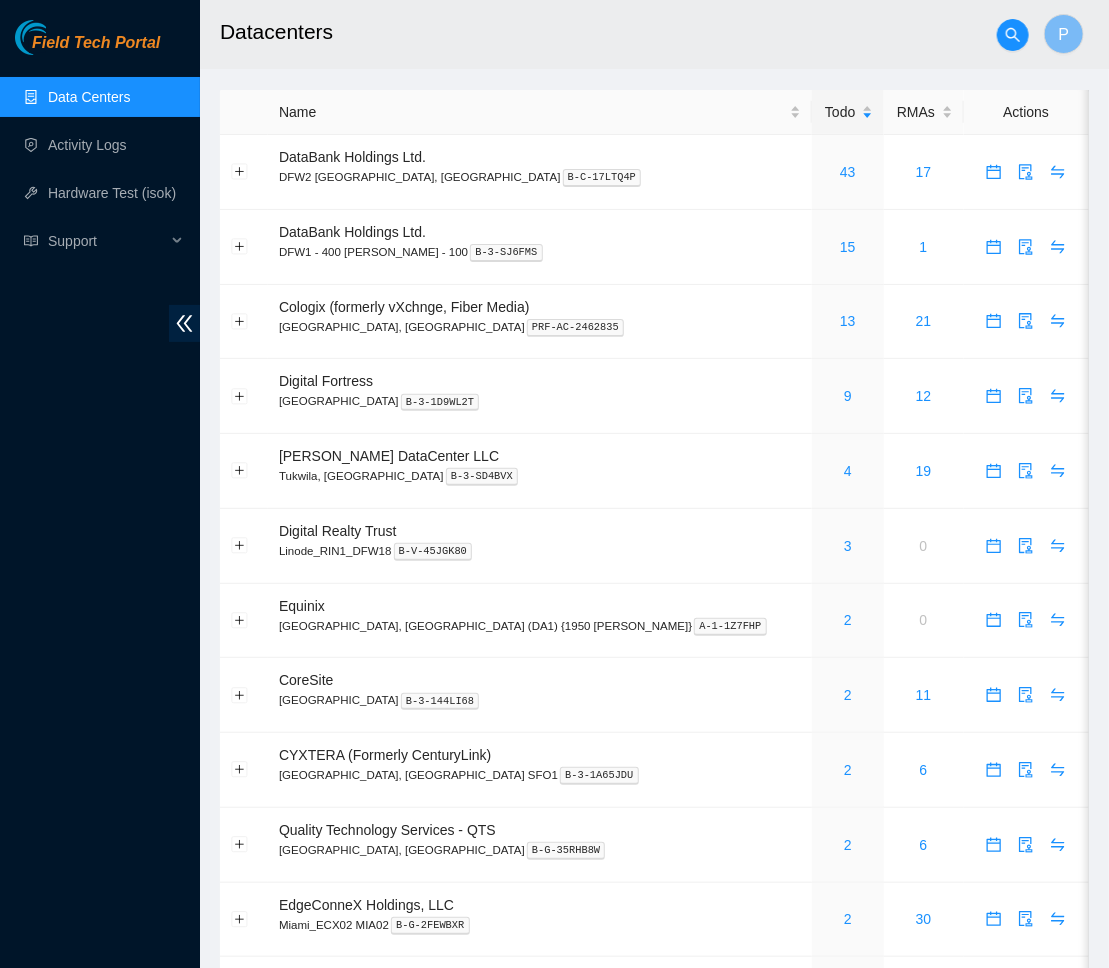 click on "Datacenters    P Name Todo RMAs Actions           DataBank Holdings Ltd. DFW2 Richardson, TX B-C-17LTQ4P 43 17 DataBank Holdings Ltd. DFW1 - 400 S. Akard - 100 B-3-SJ6FMS 15 1 Cologix (formerly vXchnge, Fiber Media) Santa Clara, CA PRF-AC-2462835 13 21 Digital Fortress Seattle B-3-1D9WL2T 9 12 Sabey DataCenter LLC Tukwila, WA B-3-SD4BVX 4 19 Digital Realty Trust Linode_RIN1_DFW18 B-V-45JGK80 3 0 Equinix Dallas, TX  (DA1) {1950 N. Stemmons} A-1-1Z7FHP 2 0 CoreSite Santa Clara, CA SV4 B-3-144LI68 2 11 CYXTERA (Formerly CenturyLink) Santa Clara, CA SFO1 B-3-1A65JDU 2 6 Quality Technology Services - QTS Irving, TX B-G-35RHB8W 2 6 EdgeConneX Holdings, LLC Miami_ECX02 MIA02 B-G-2FEWBXR 2 30 Equinix San Jose, CA (SV1) A-1-5RUQS 1 0 TierPoint Texas (formerly Colo4, Inc.) Dallas, TX B-C-ORDU38 1 6 Digital Realty Trust (formerly Westin Bldg MMR) Seattle, WA SEA10 B-C-1CP3KQF 1 0 EdgeConneX Holdings, LLC Seattle SEA01 B-3-1H831HI 1 0 CoreSite Linode_SCZ1_SV7 B-V-45FN334 1 0 Digital Realty Trust Linode_DAL1 1 0" at bounding box center [654, 937] 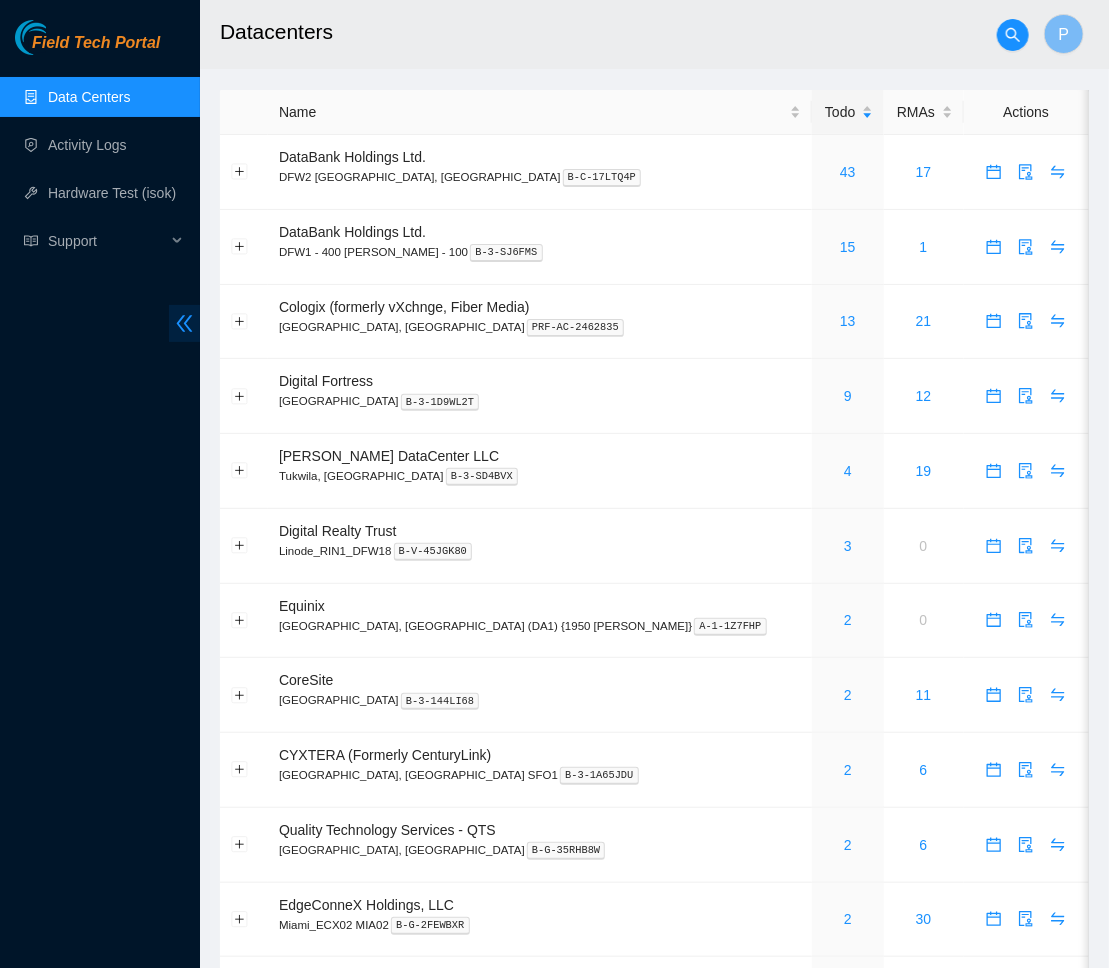 click 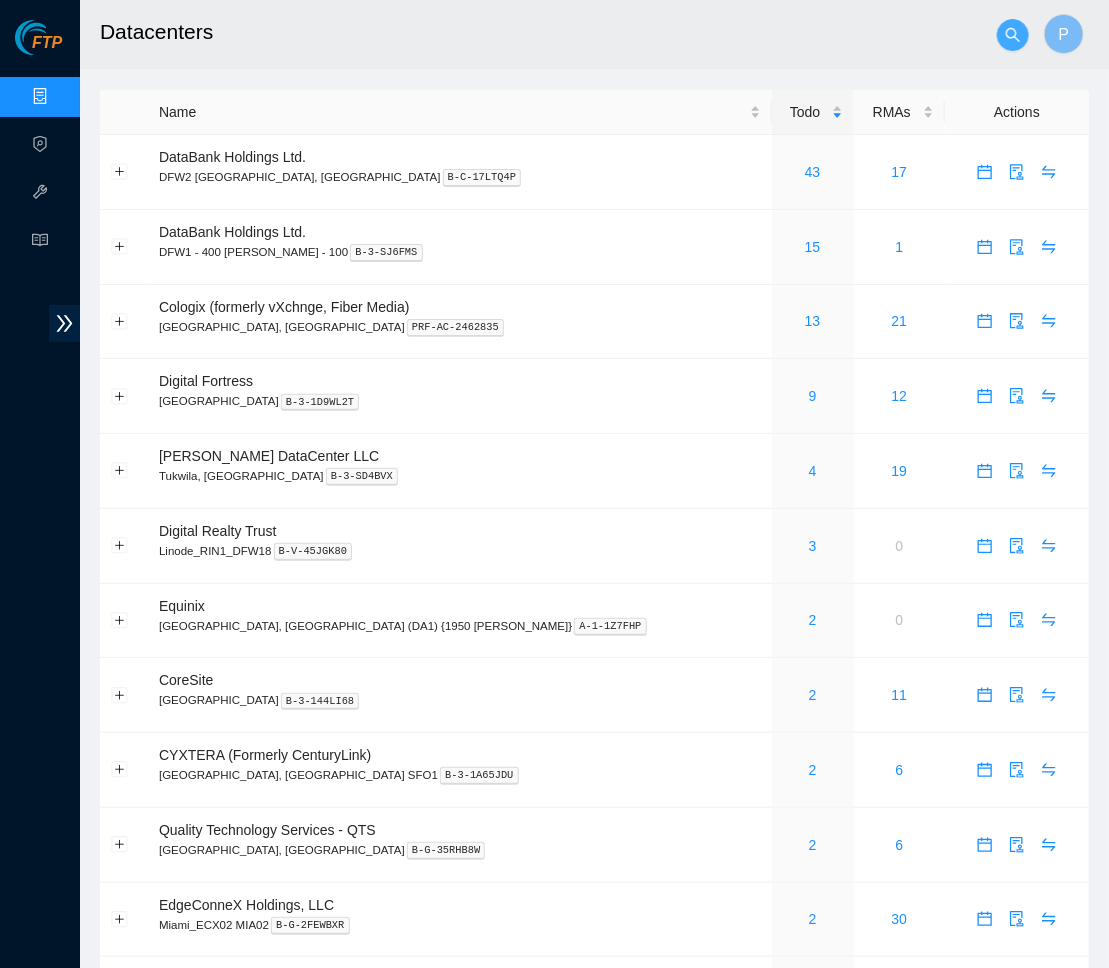 click 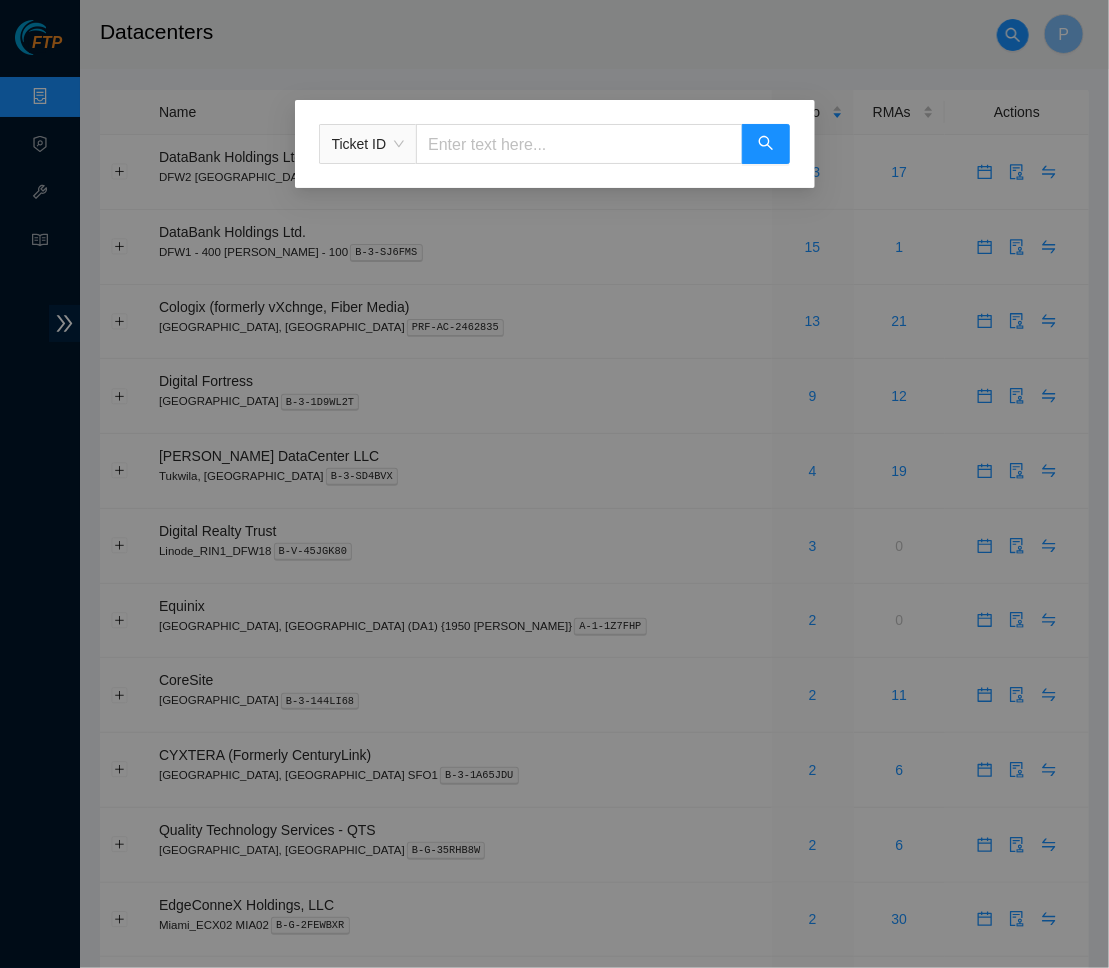 click on "Ticket ID" at bounding box center [368, 144] 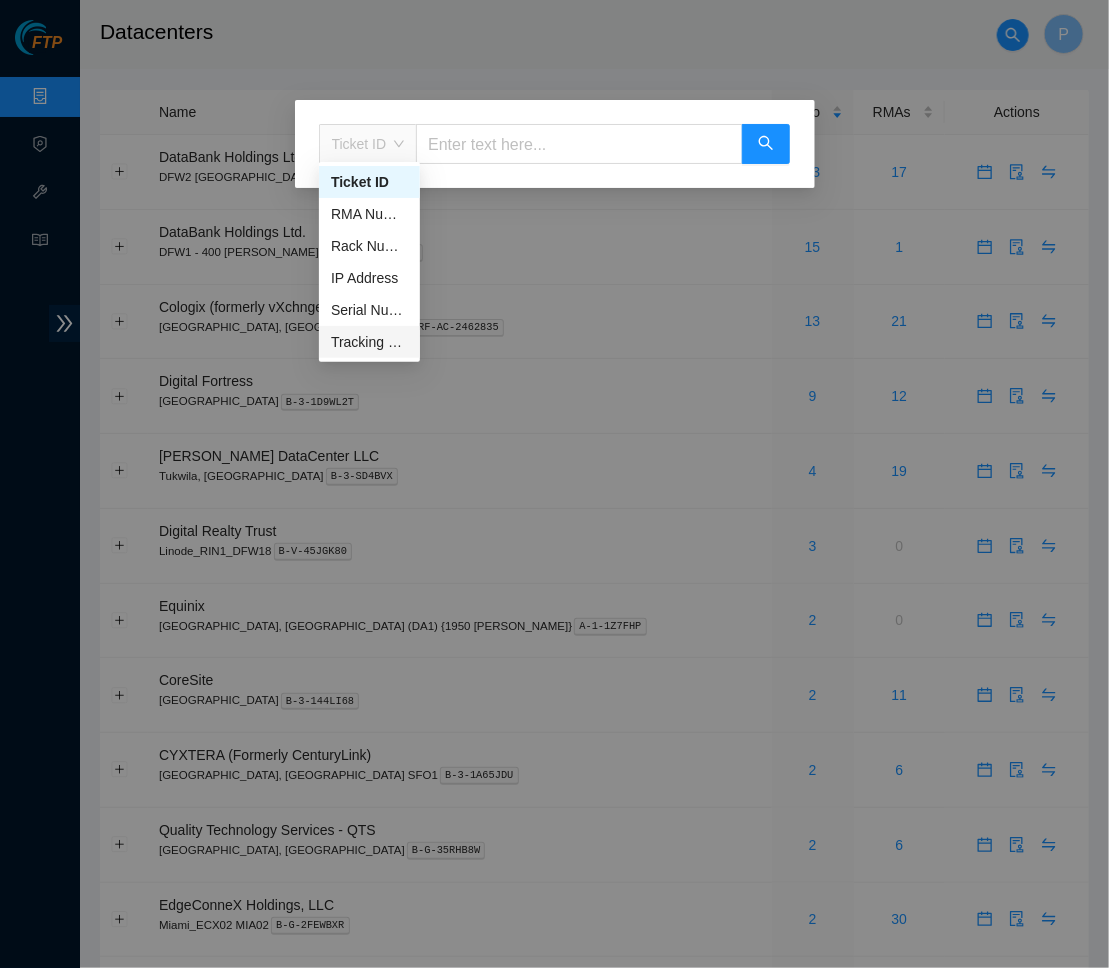 click on "Tracking Number" at bounding box center [369, 342] 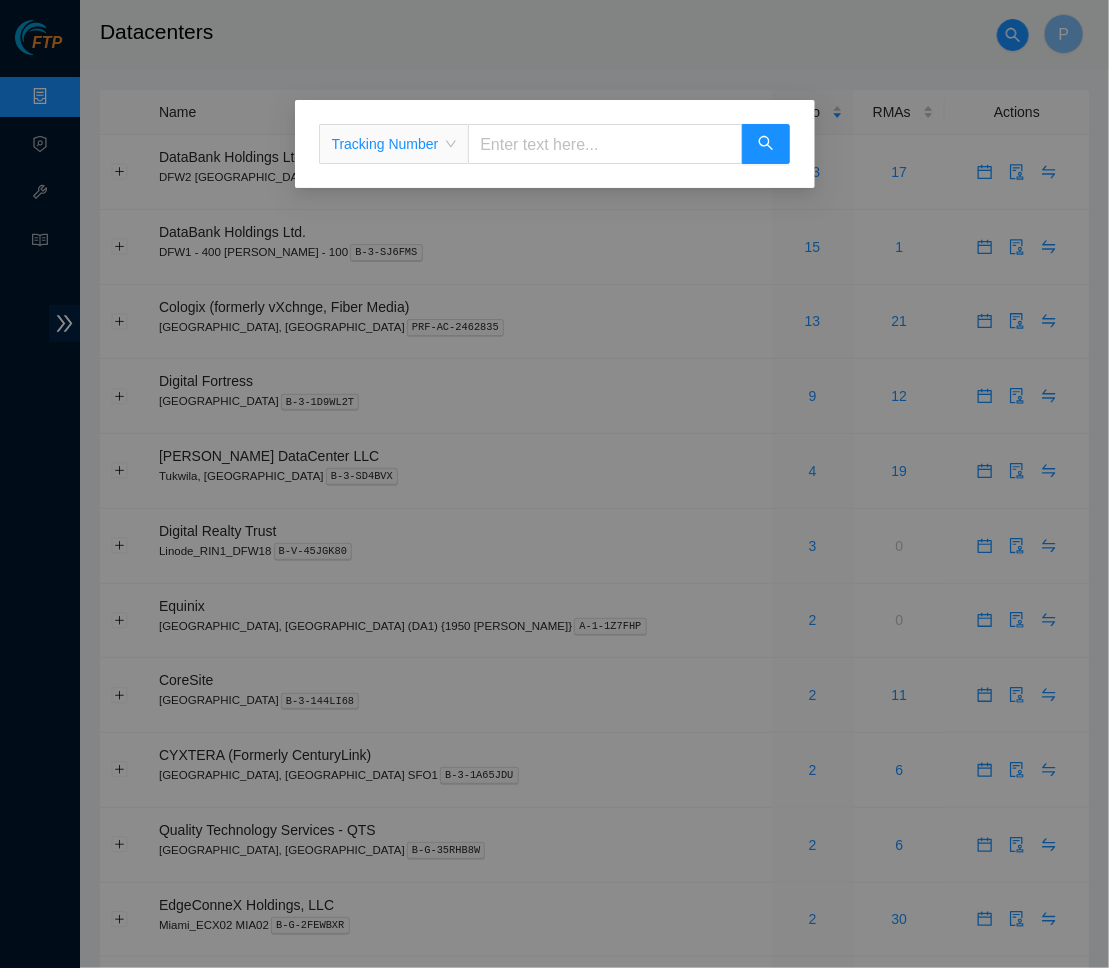 click at bounding box center (605, 144) 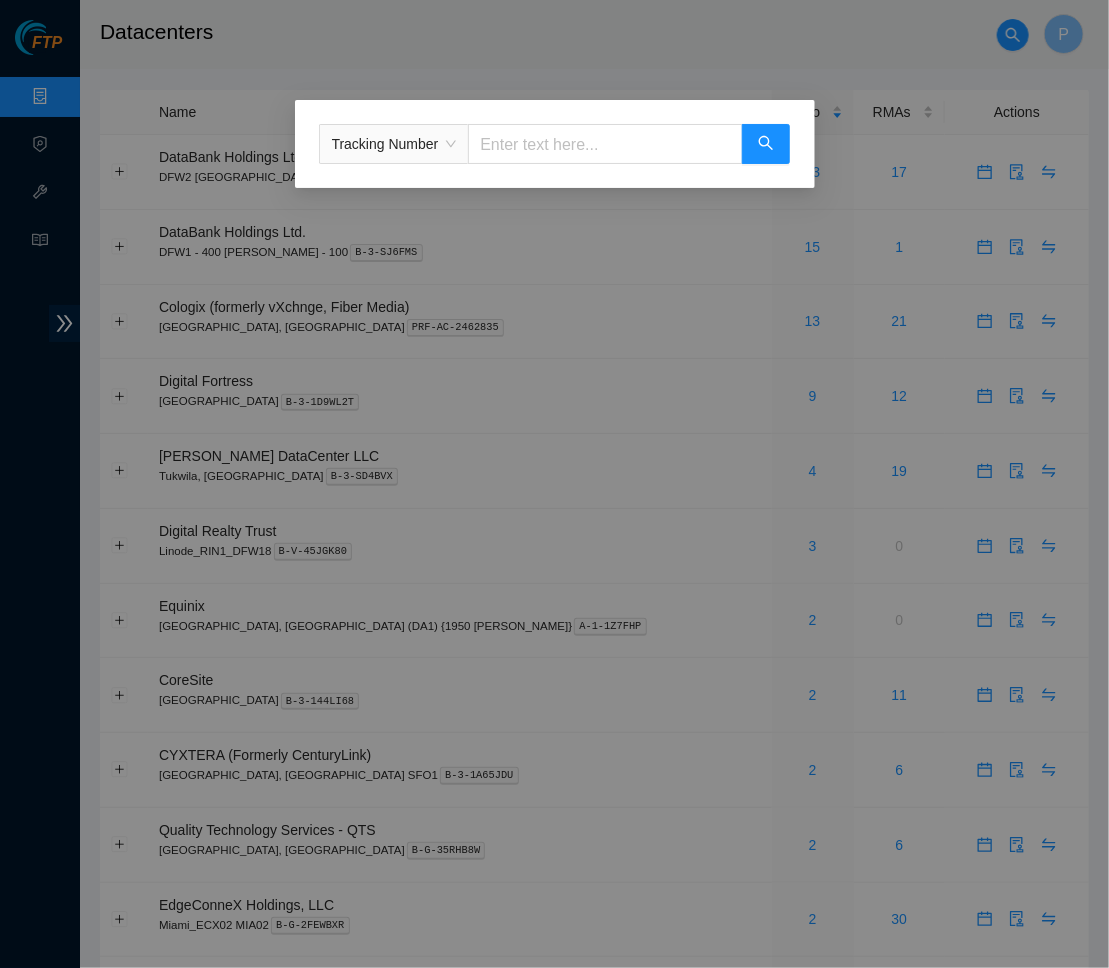 paste on "613139954276" 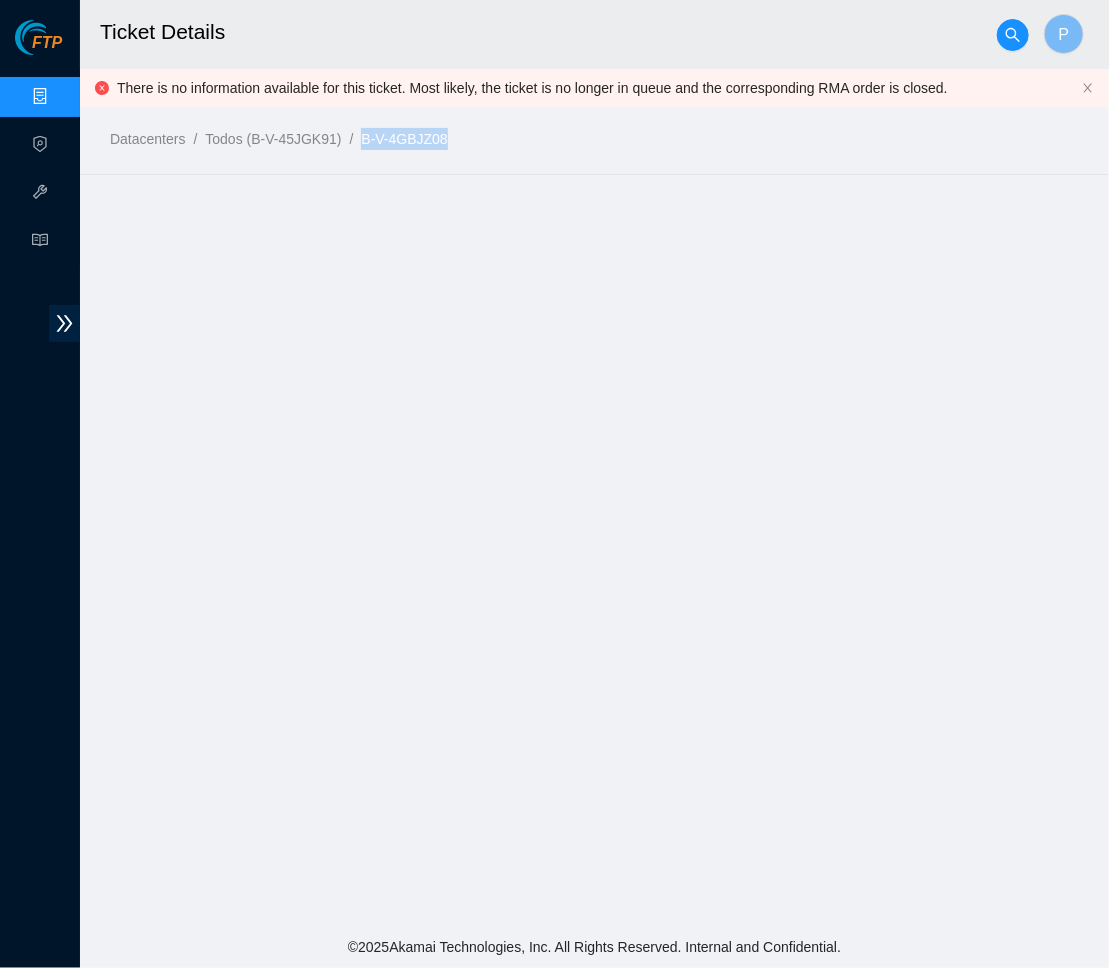 drag, startPoint x: 489, startPoint y: 137, endPoint x: 387, endPoint y: 138, distance: 102.0049 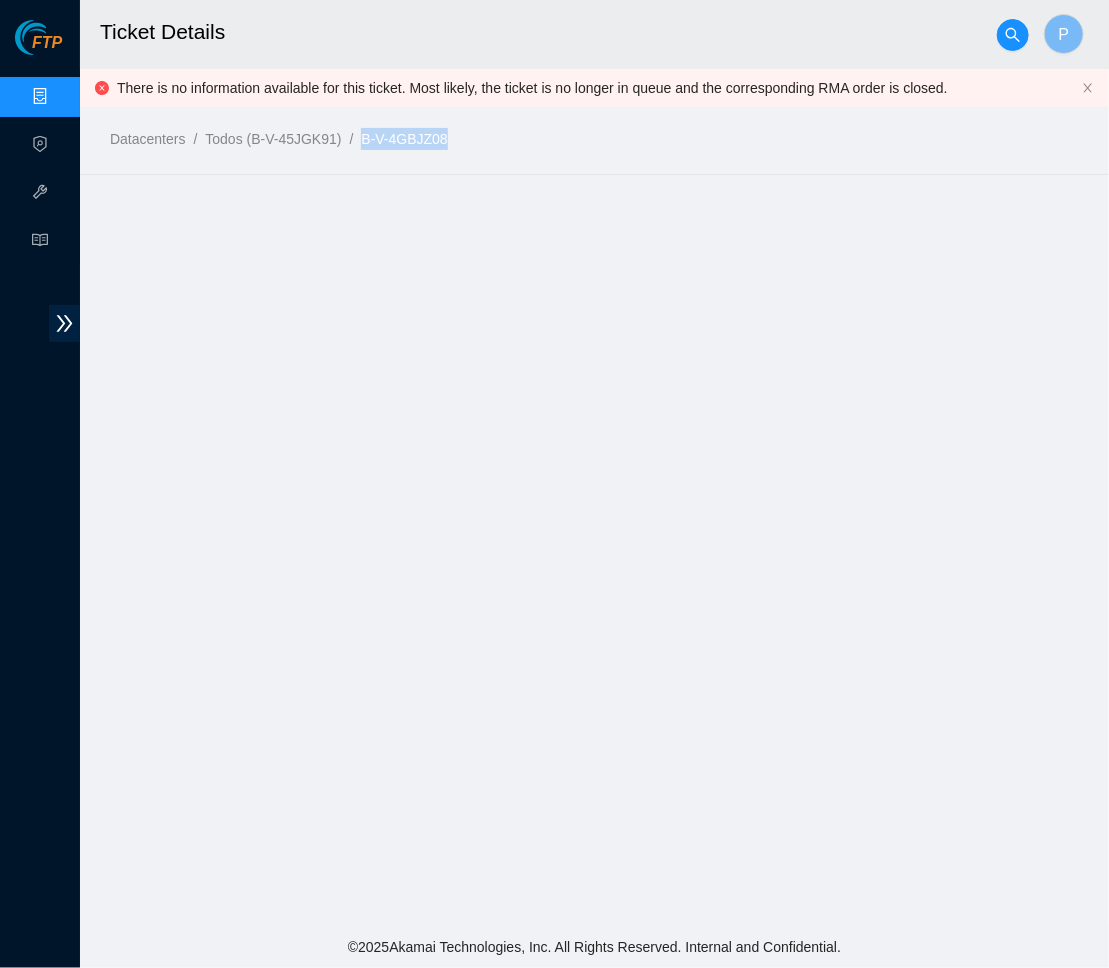 click on "Ticket Details    P There is no information available for this ticket. Most likely, the ticket is no longer in queue and the corresponding RMA order is closed. Datacenters / Todos (B-V-45JGK91) / B-V-4GBJZ08 /" at bounding box center [594, 463] 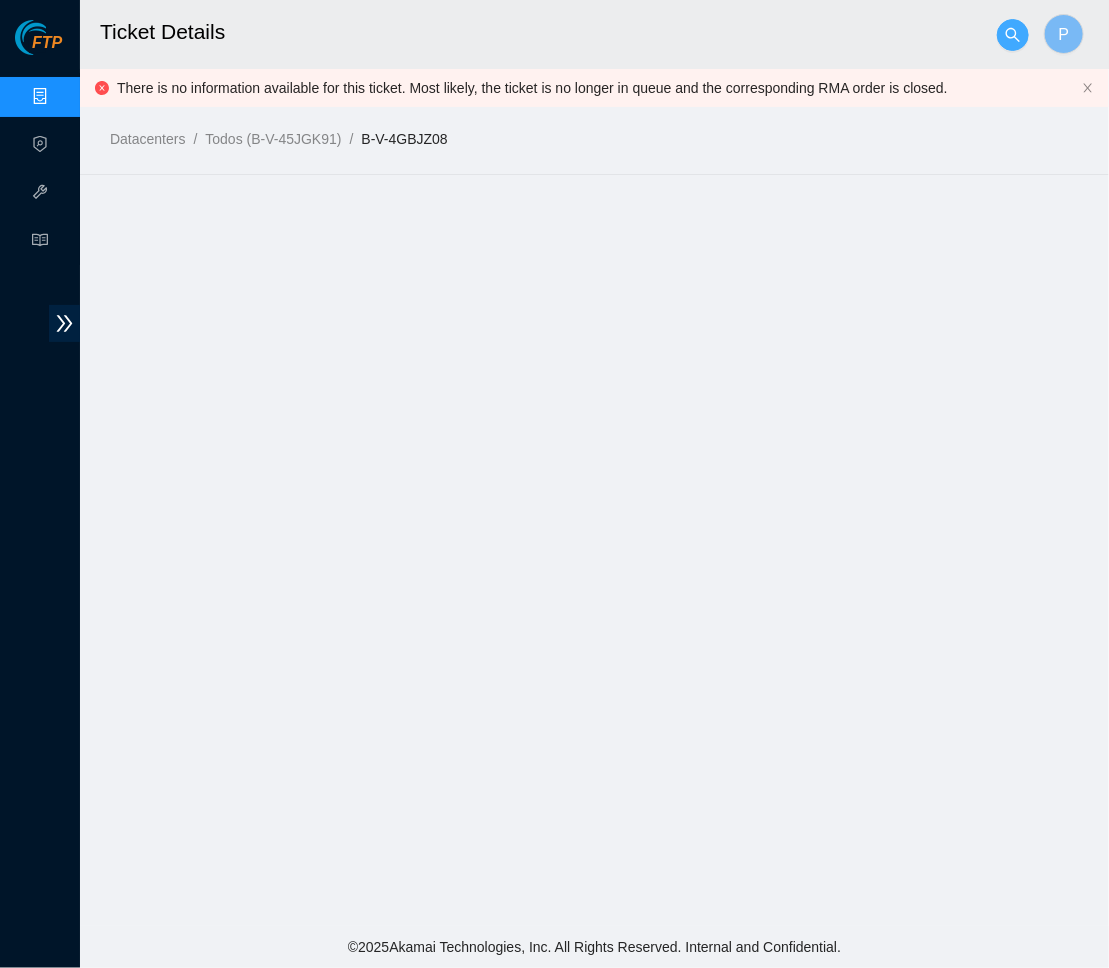 click 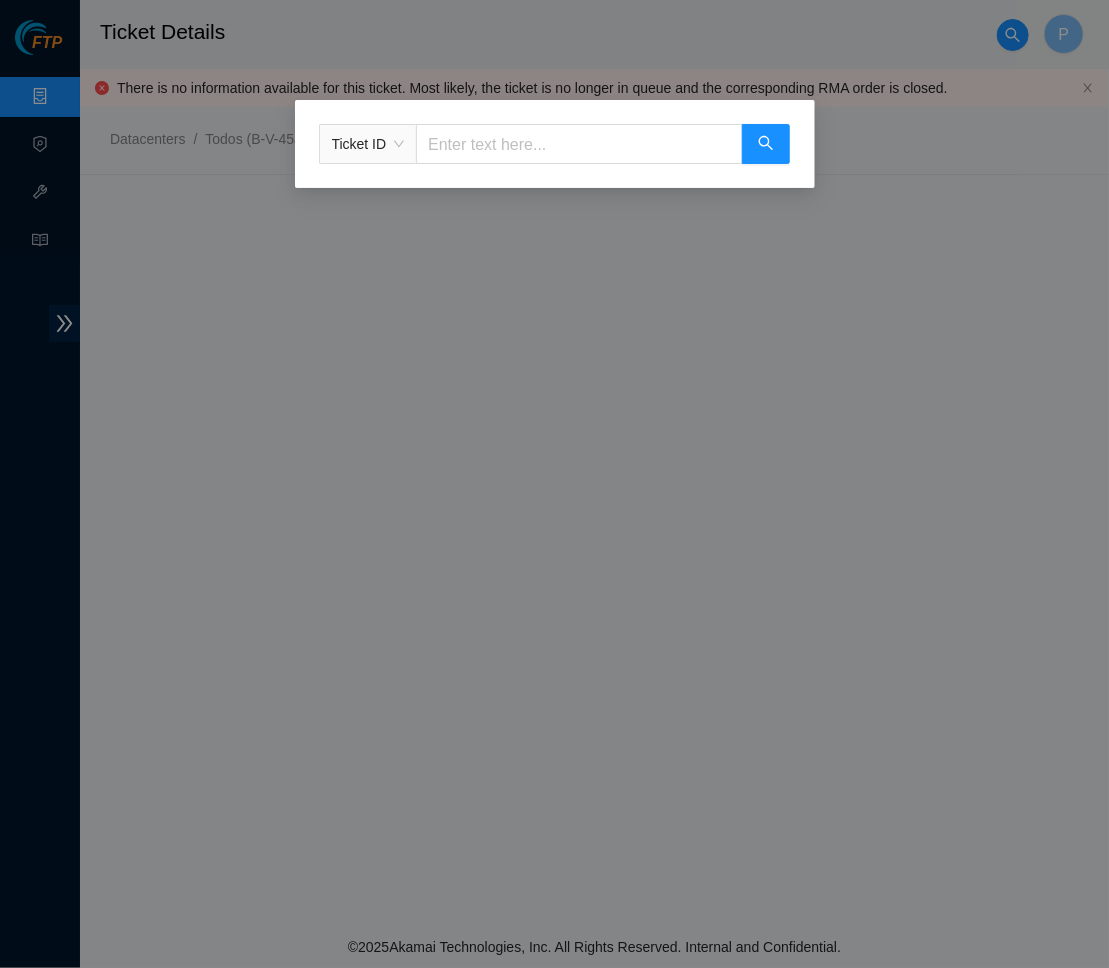 click on "Ticket ID" at bounding box center (368, 144) 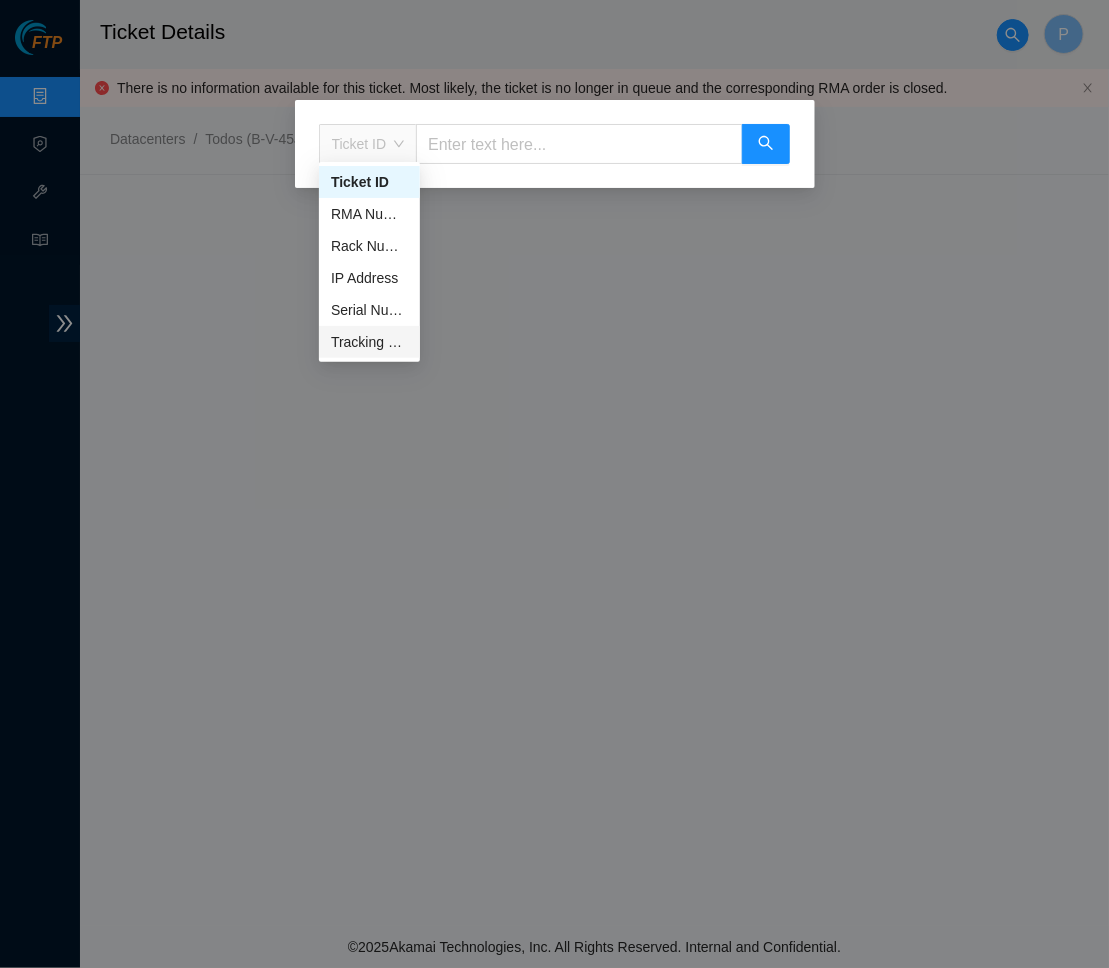 click on "Tracking Number" at bounding box center (369, 342) 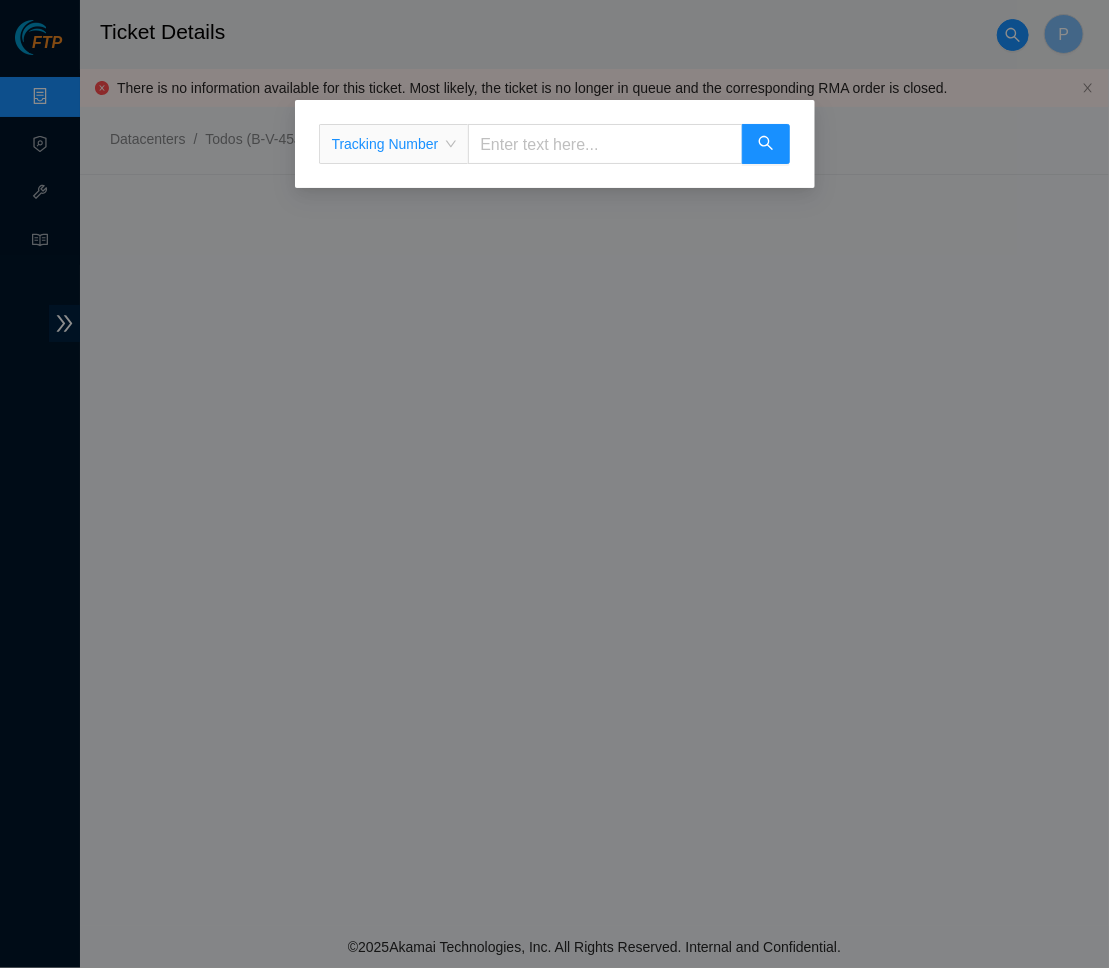 click at bounding box center [605, 144] 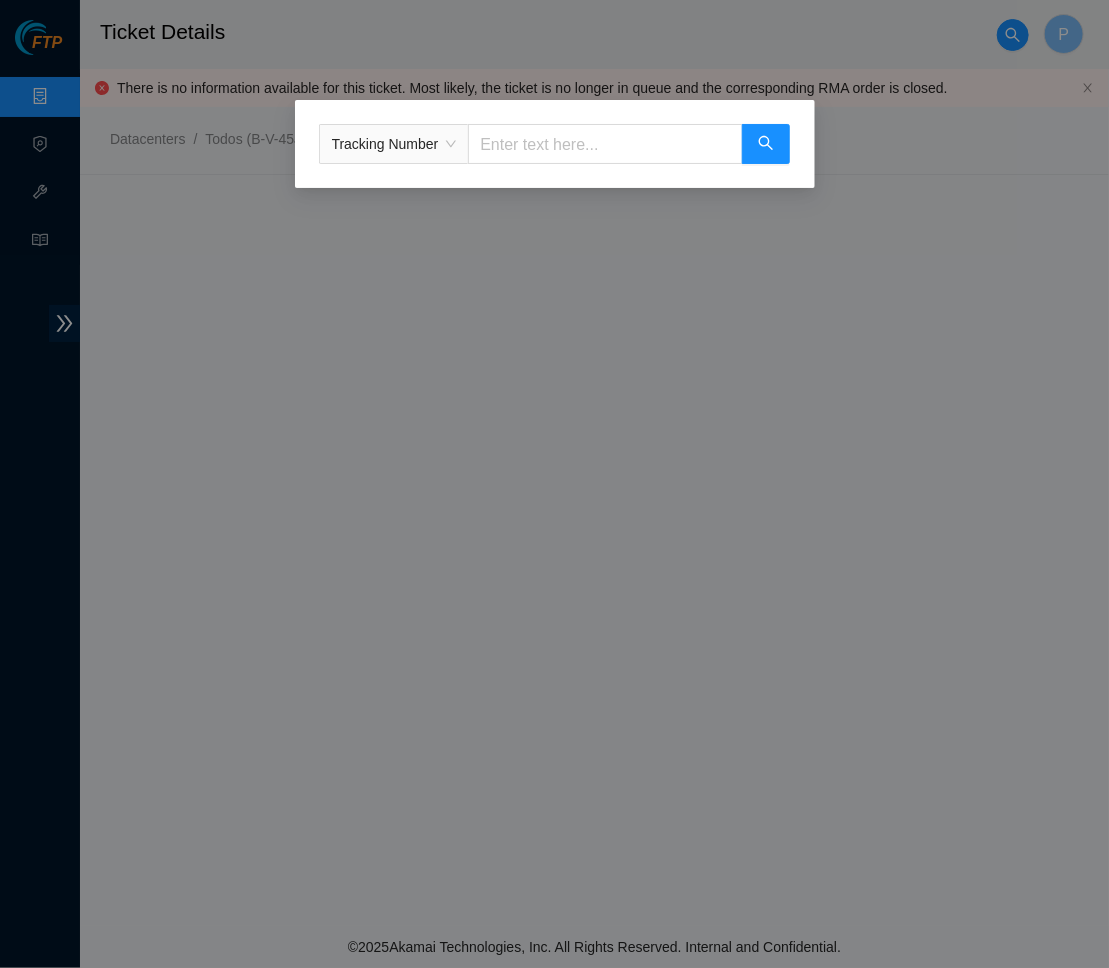 paste on "613139954298" 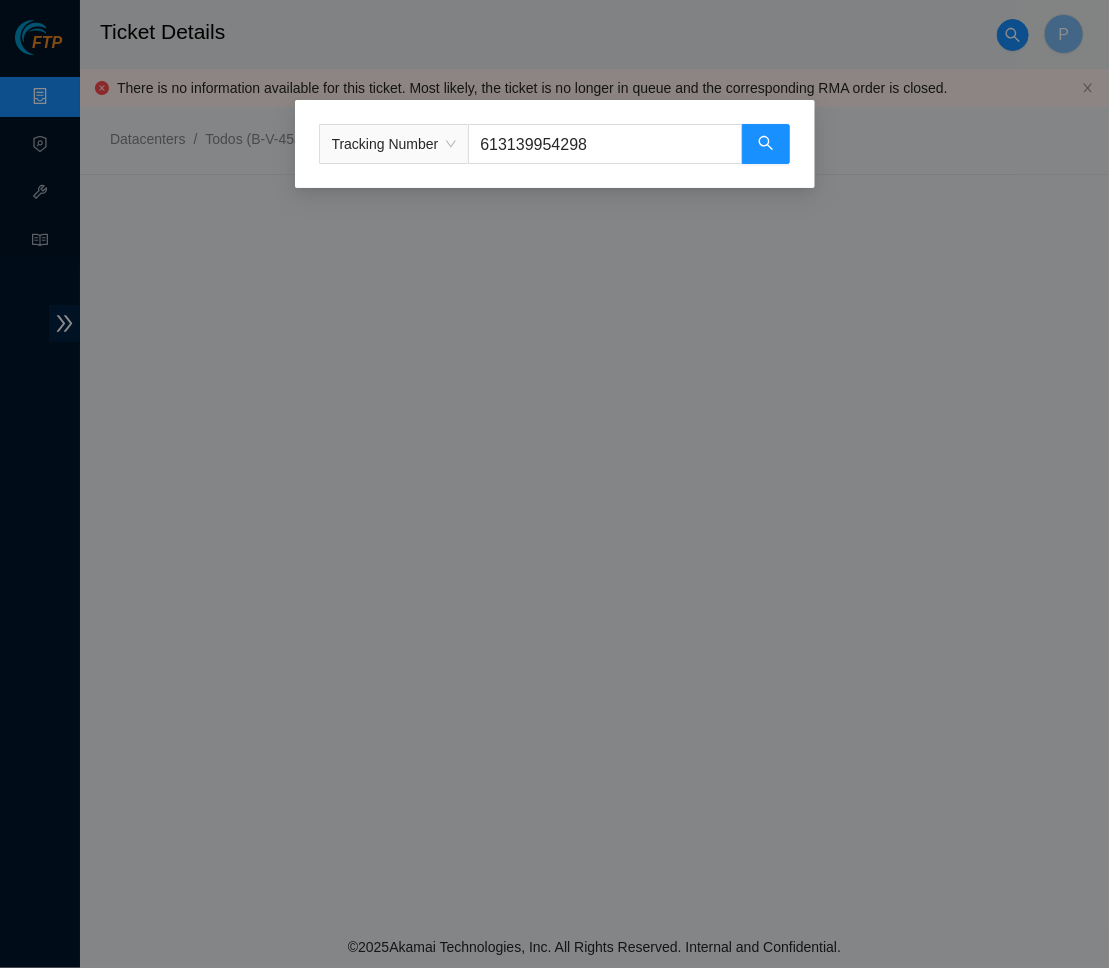 type on "613139954298" 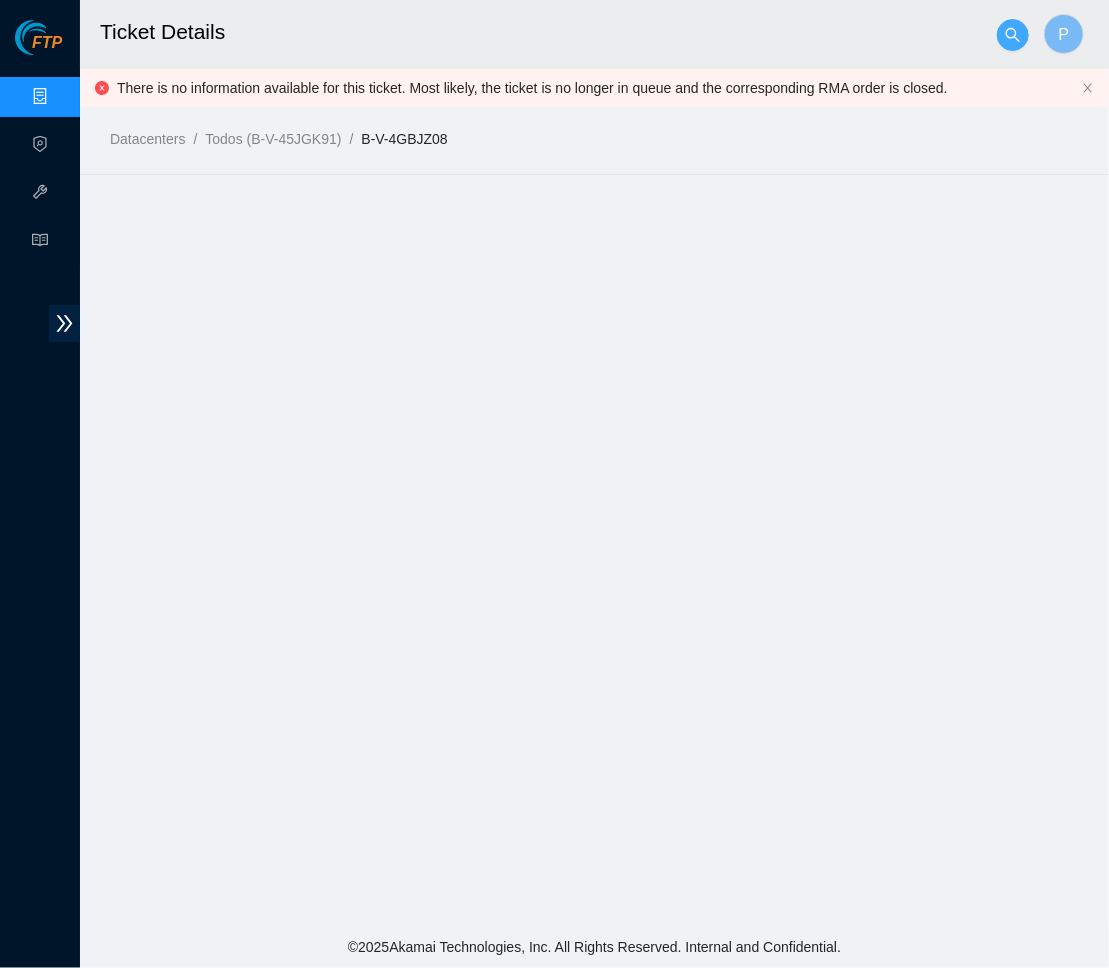 click 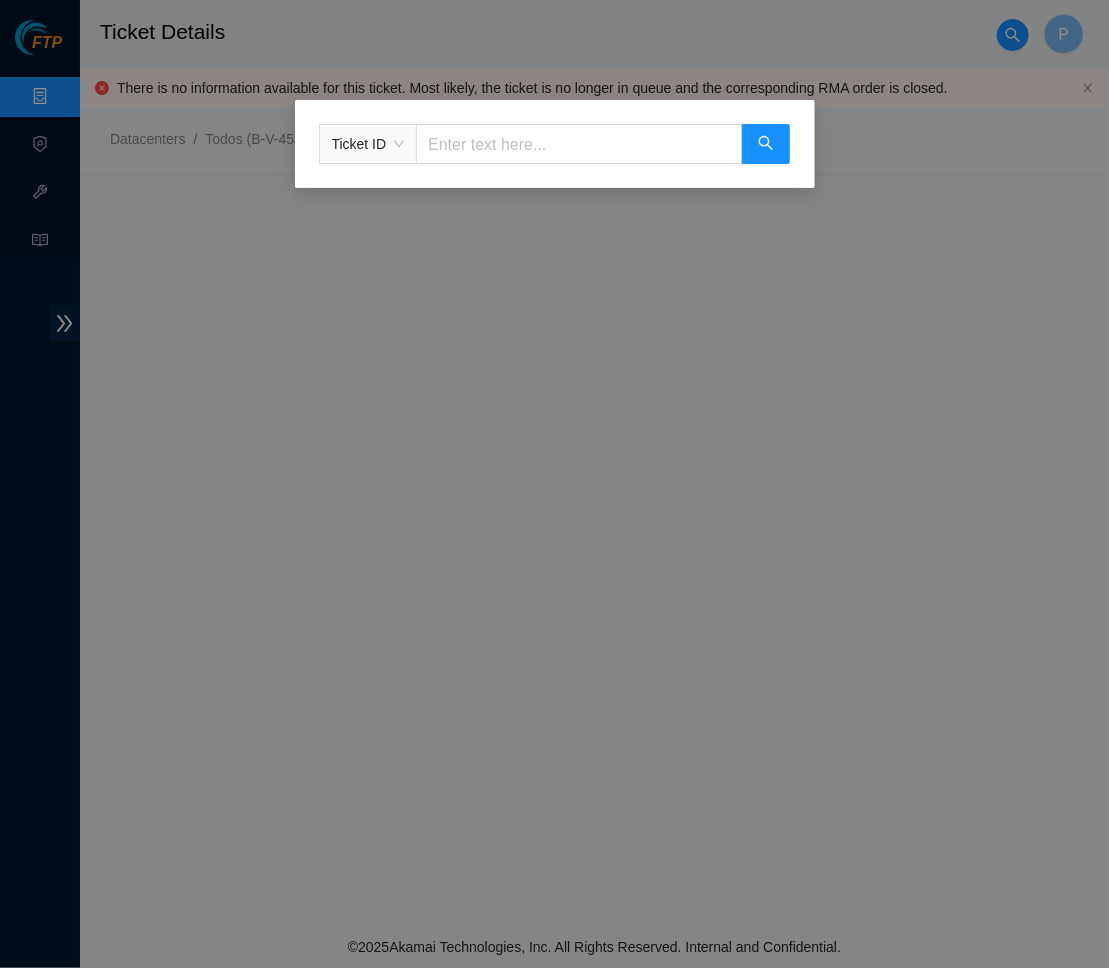 click on "Ticket ID" at bounding box center (368, 144) 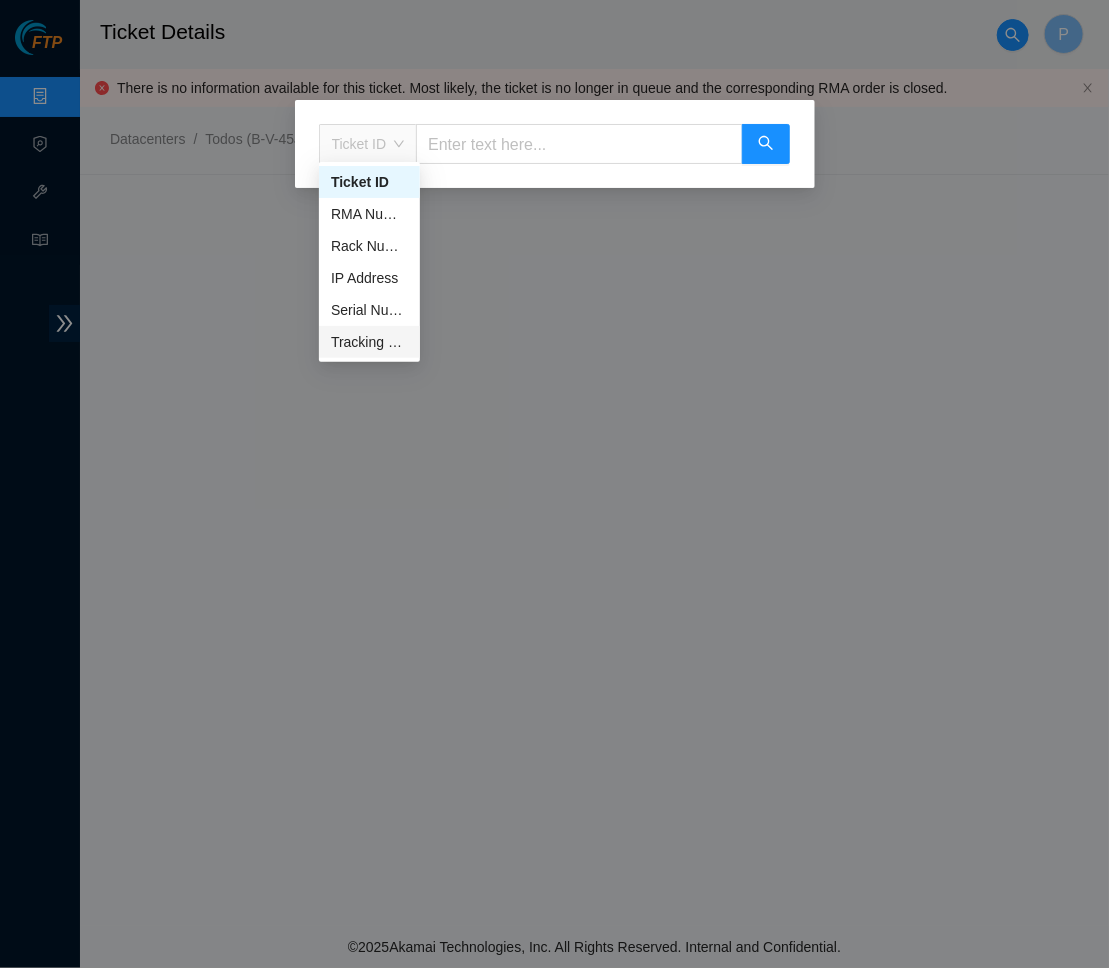 click on "Tracking Number" at bounding box center [369, 342] 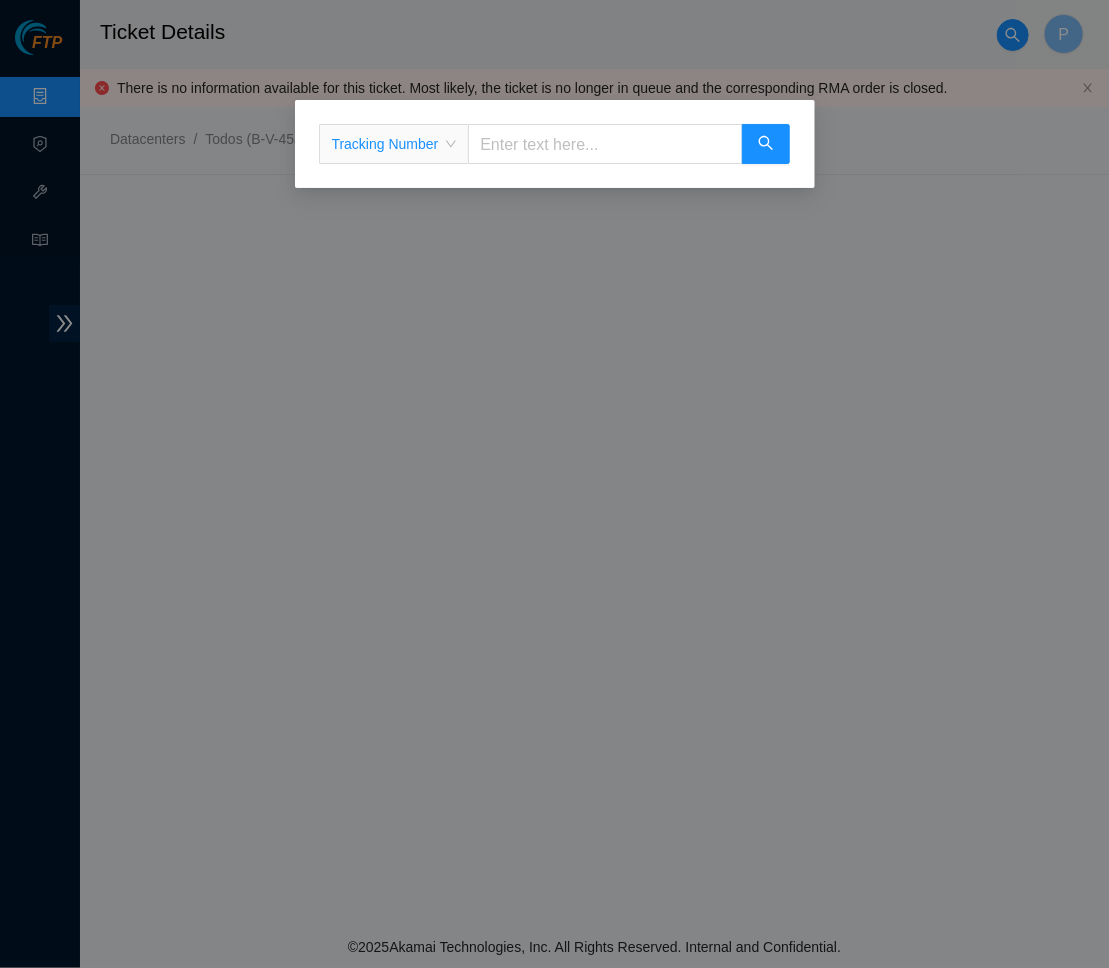 click at bounding box center (605, 144) 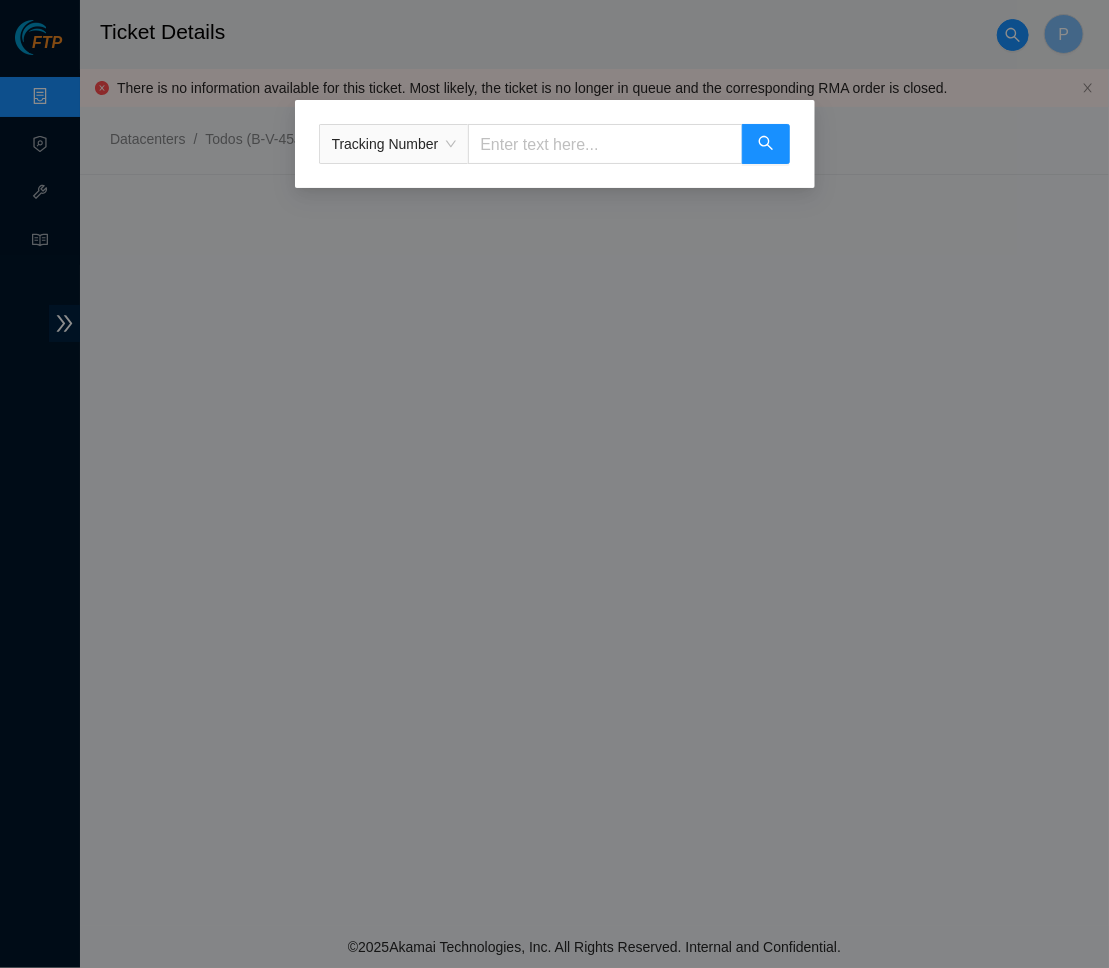 paste on "613139954302" 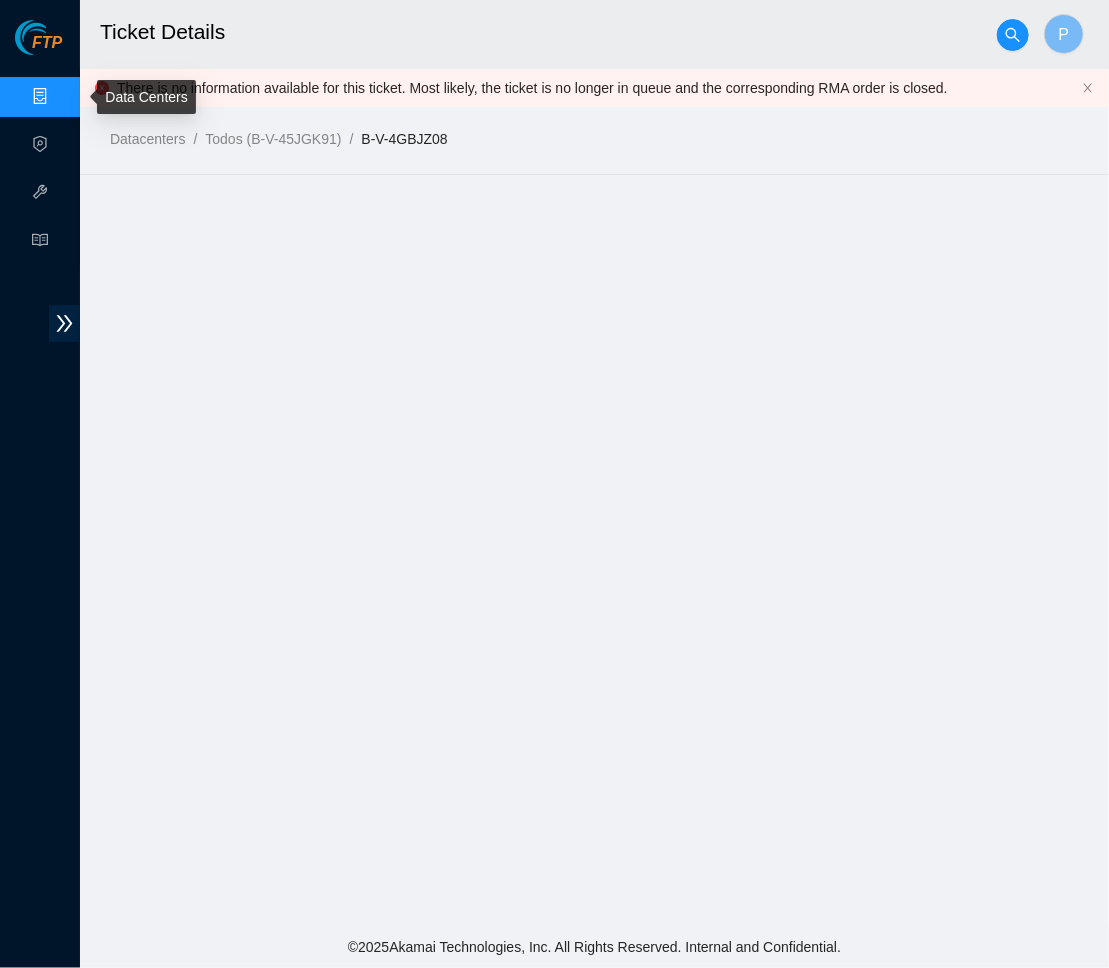 click on "Data Centers" at bounding box center [99, 97] 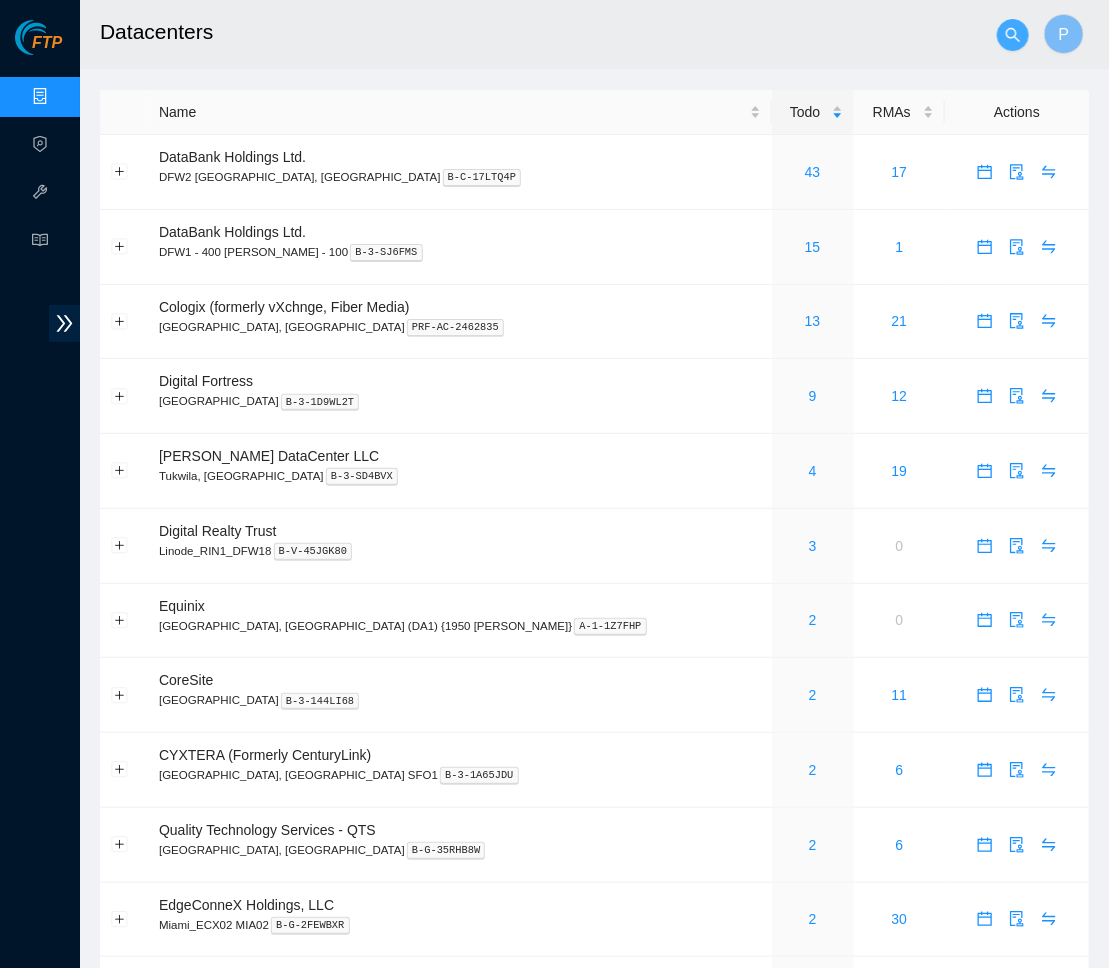 click 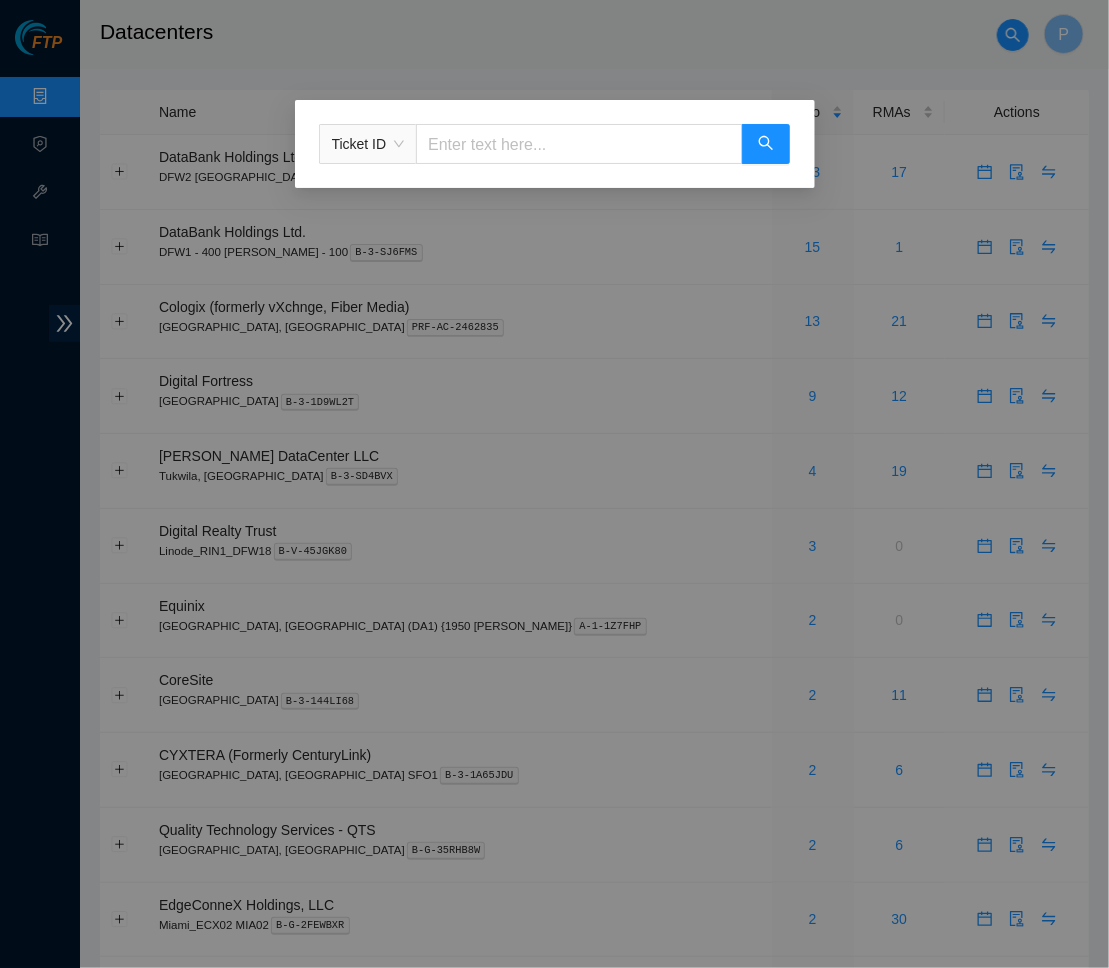 click on "Ticket ID" at bounding box center [368, 144] 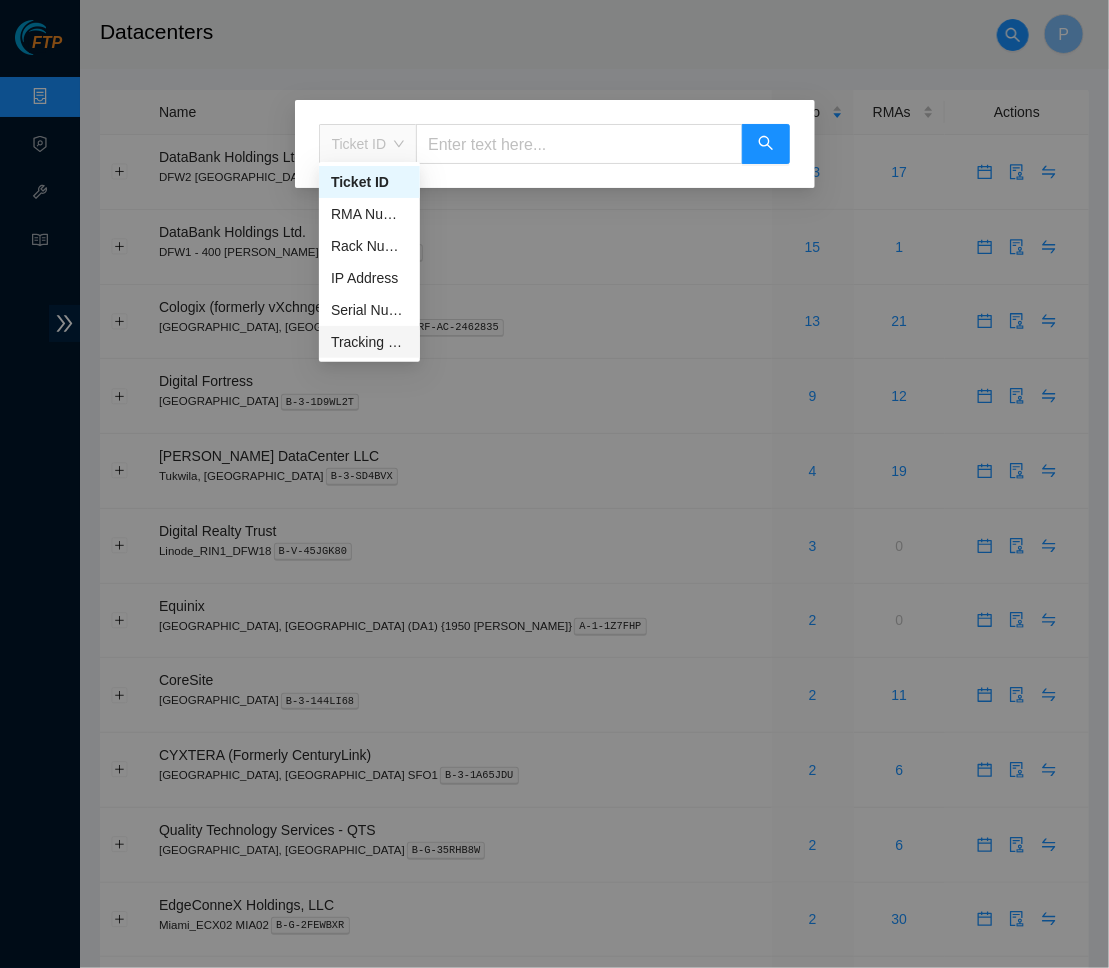 click on "Tracking Number" at bounding box center [369, 342] 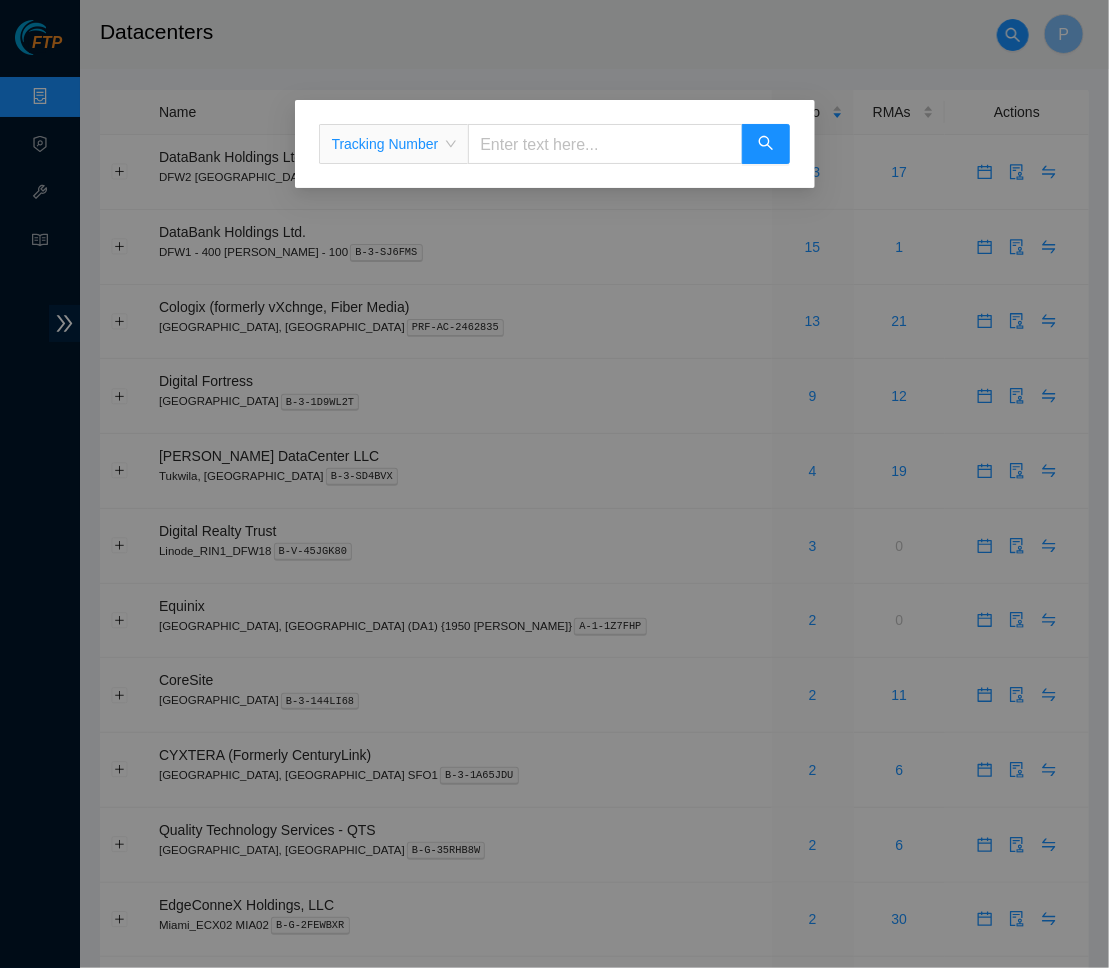click at bounding box center (605, 144) 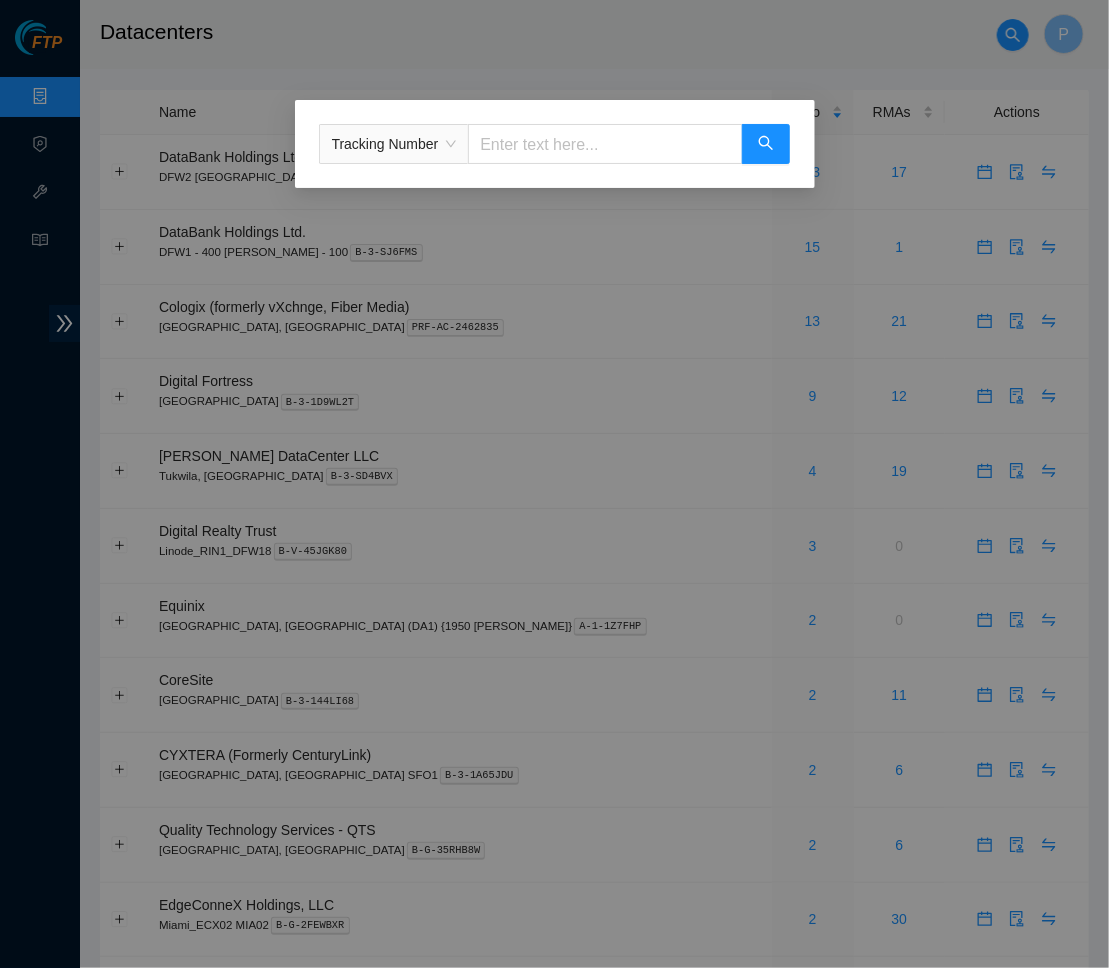type on "7" 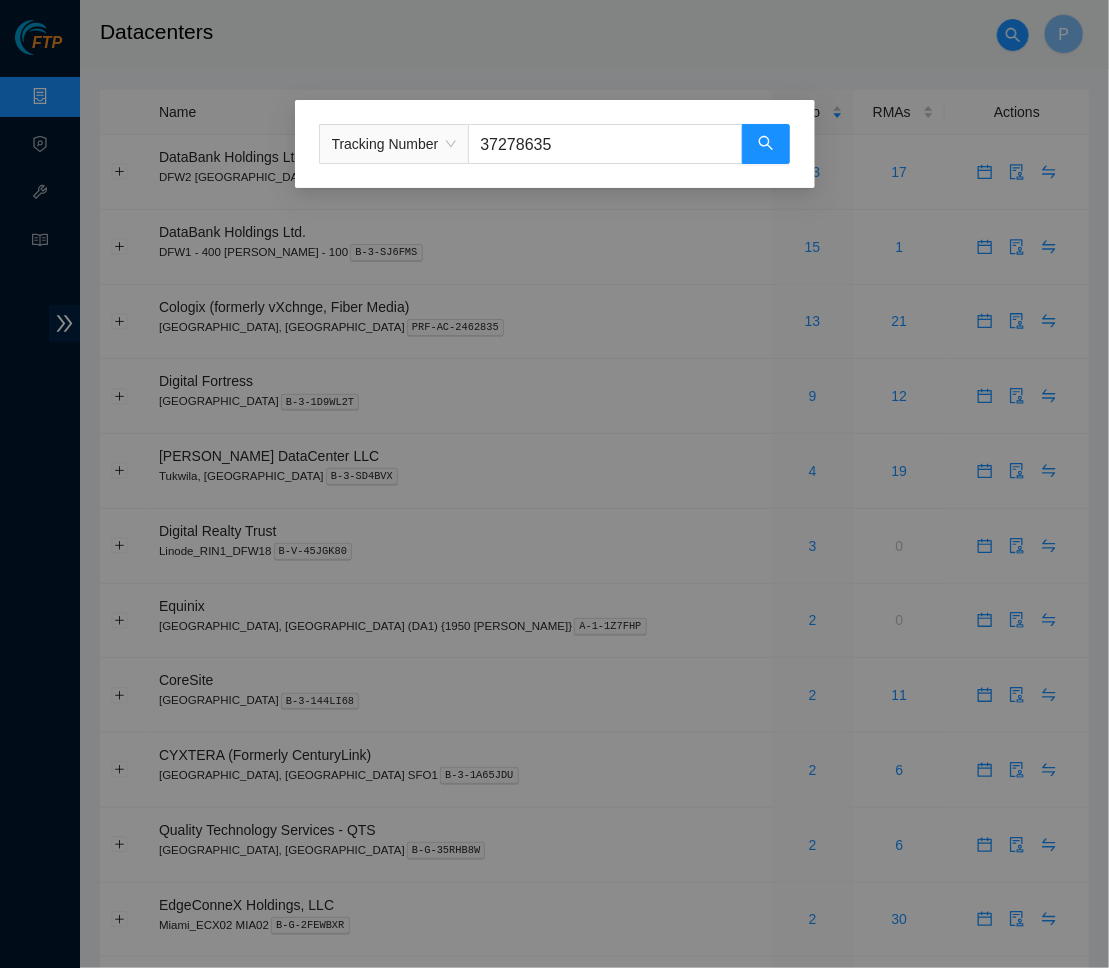 type on "372786353" 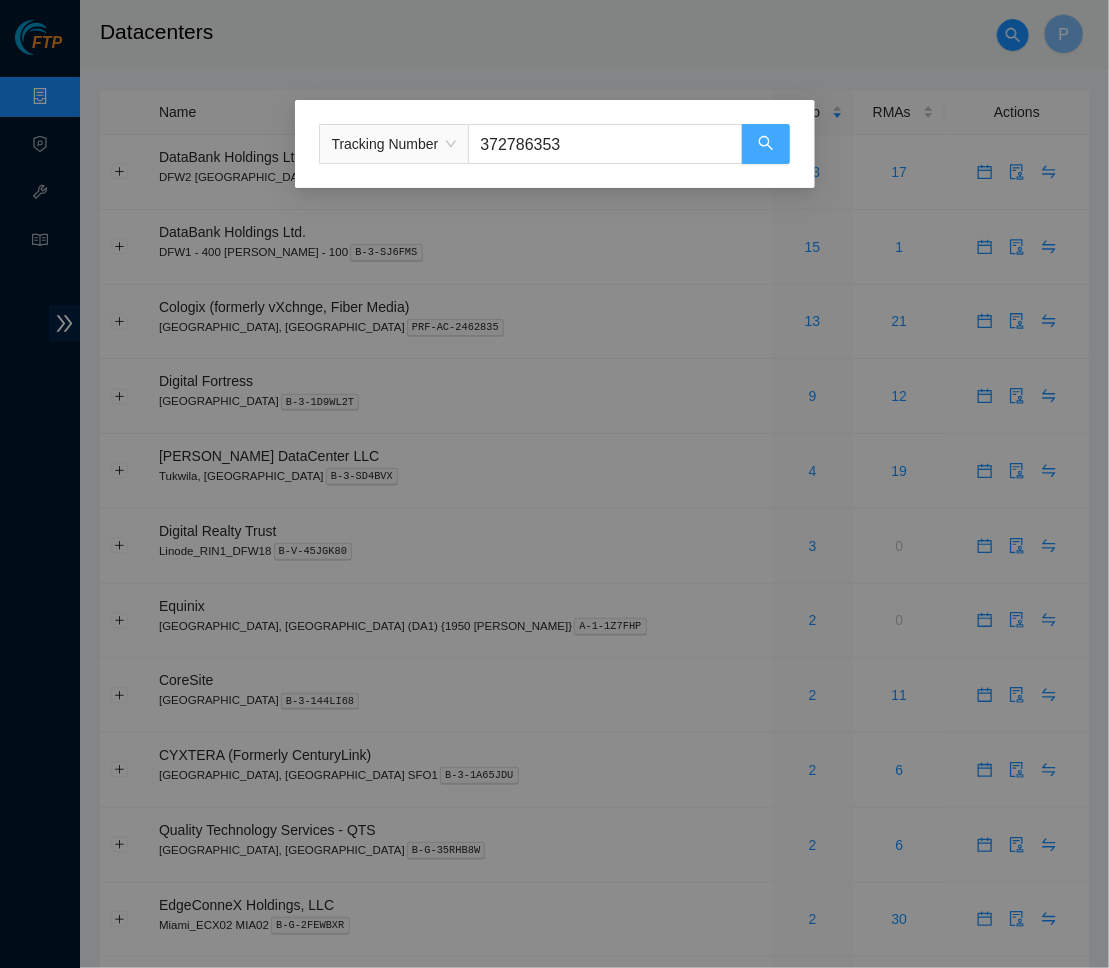 click 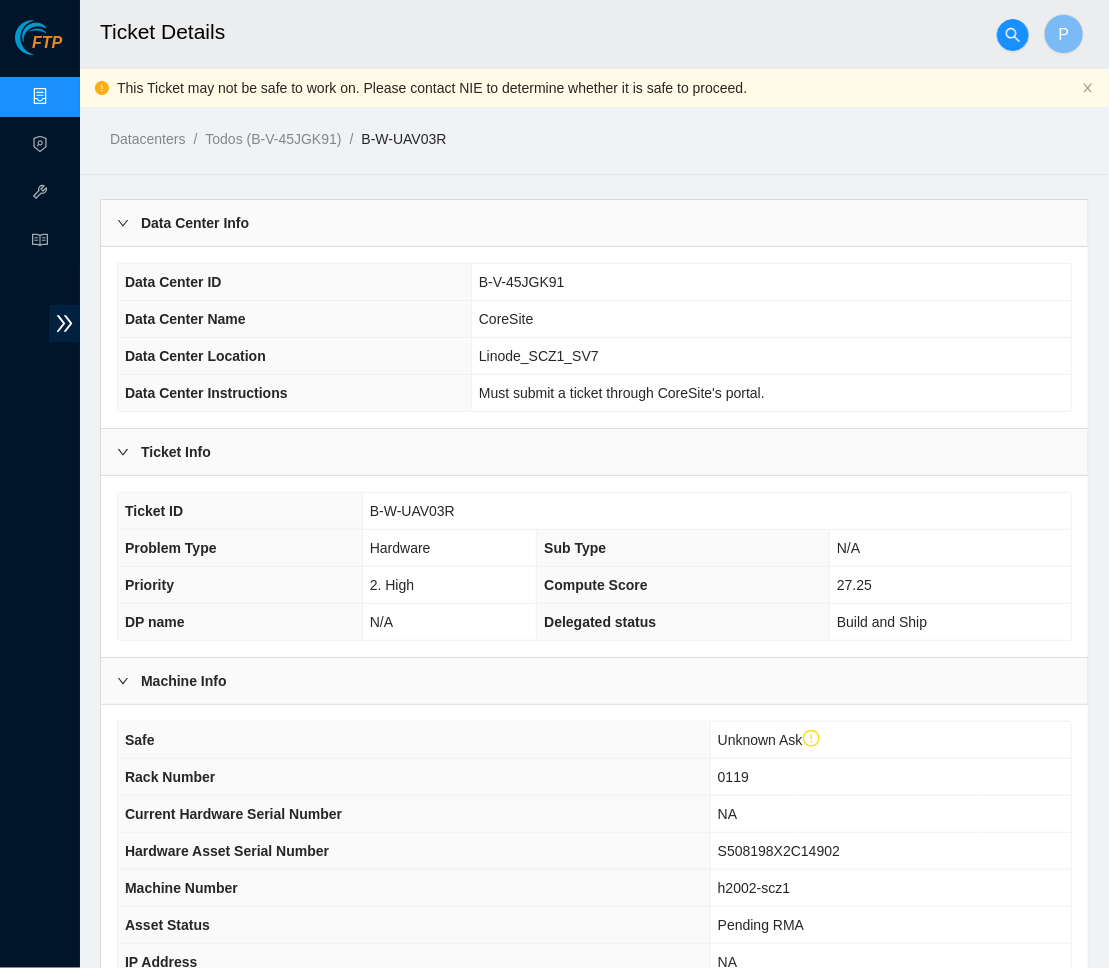 drag, startPoint x: 497, startPoint y: 101, endPoint x: 390, endPoint y: 101, distance: 107 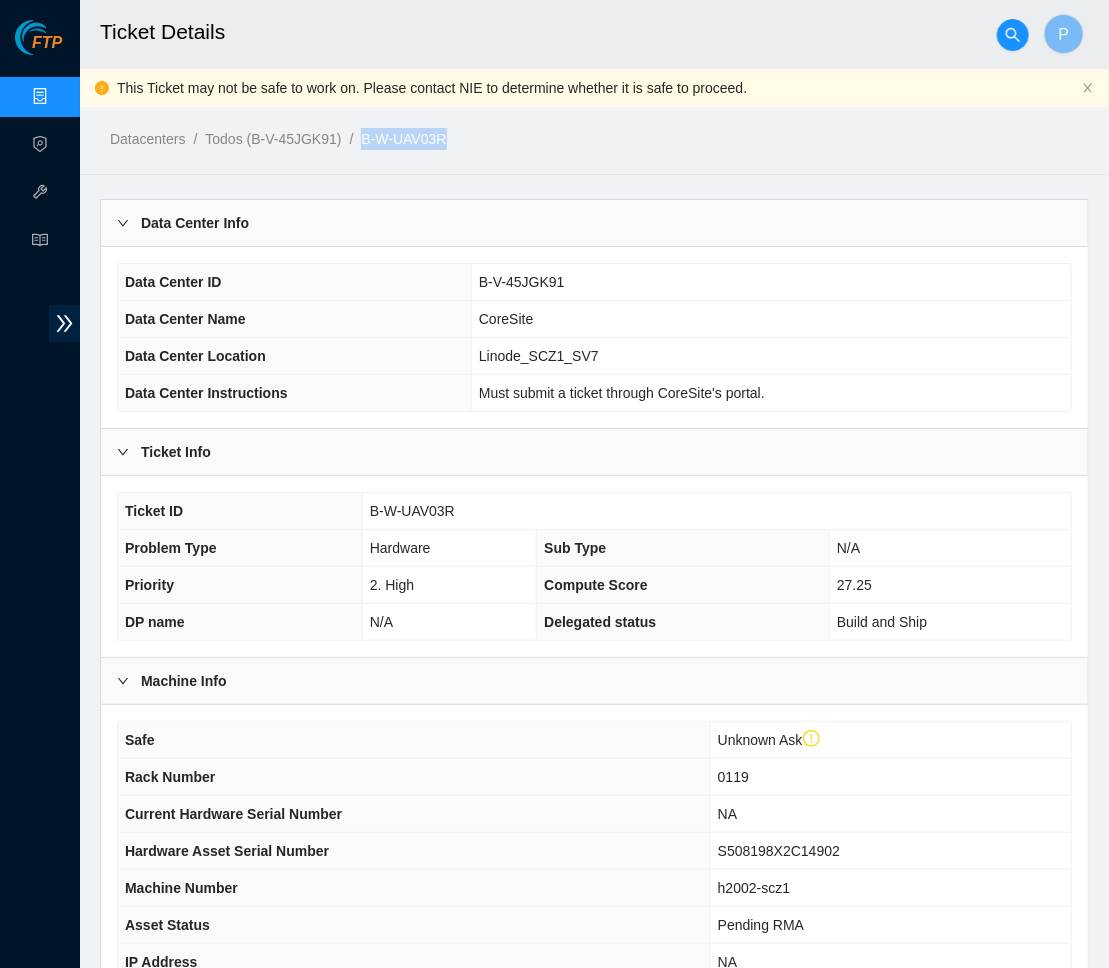 drag, startPoint x: 492, startPoint y: 132, endPoint x: 387, endPoint y: 135, distance: 105.04285 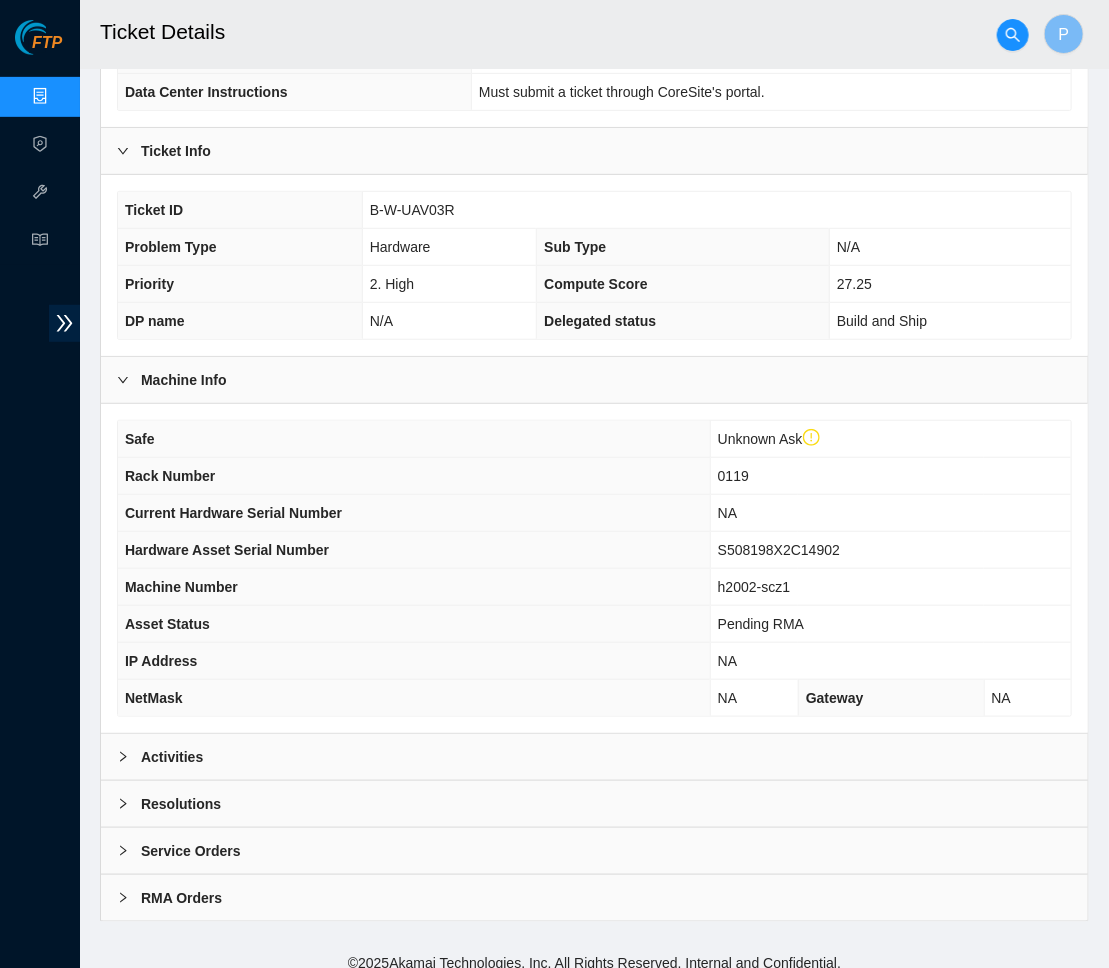 scroll, scrollTop: 300, scrollLeft: 0, axis: vertical 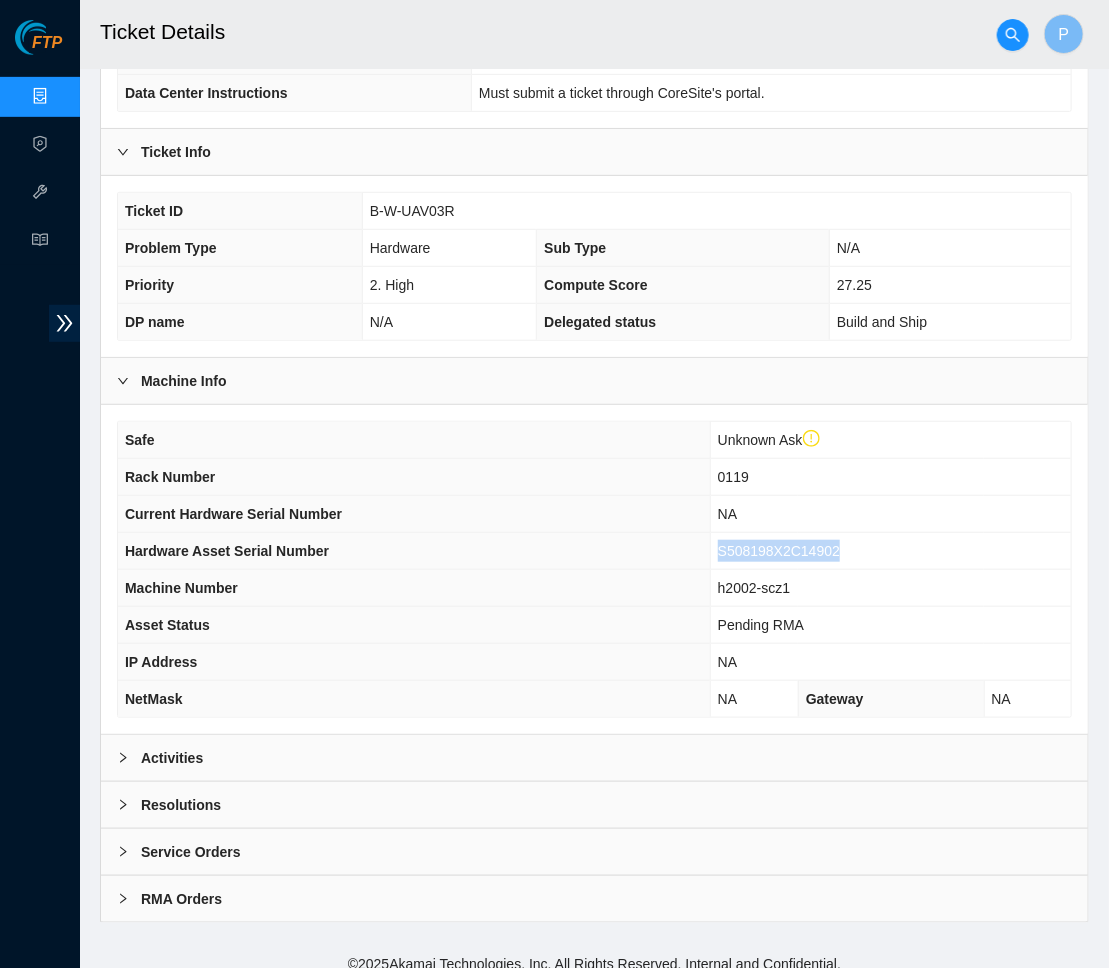 drag, startPoint x: 859, startPoint y: 541, endPoint x: 716, endPoint y: 537, distance: 143.05594 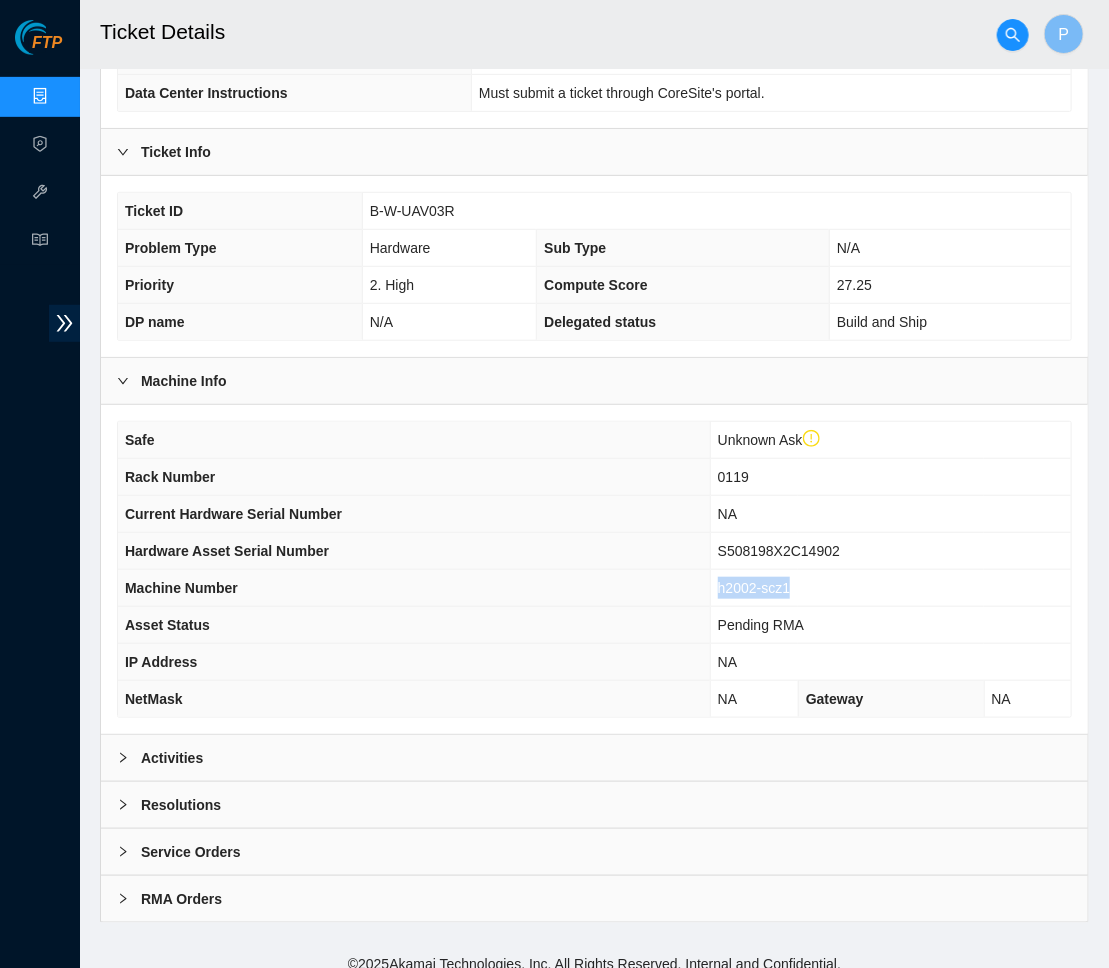 drag, startPoint x: 812, startPoint y: 581, endPoint x: 711, endPoint y: 576, distance: 101.12369 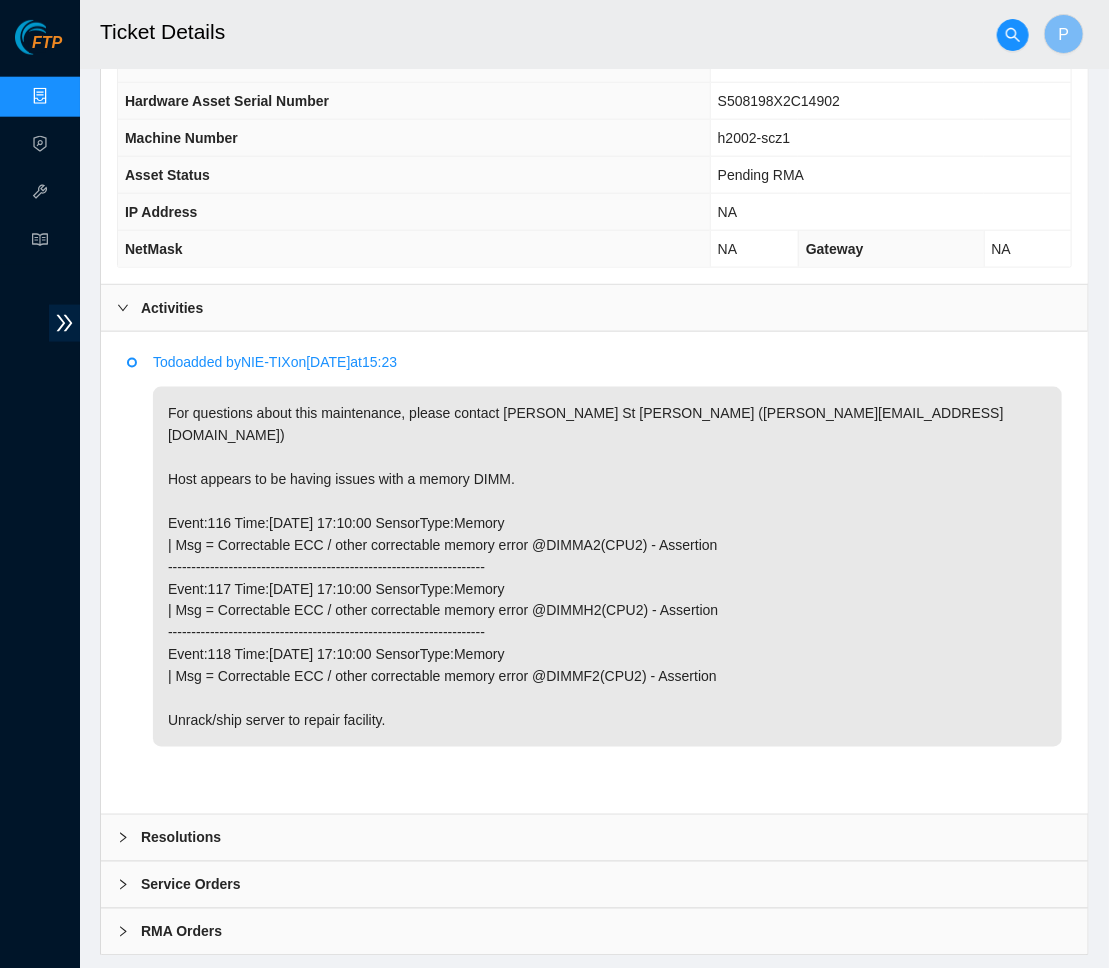 scroll, scrollTop: 749, scrollLeft: 0, axis: vertical 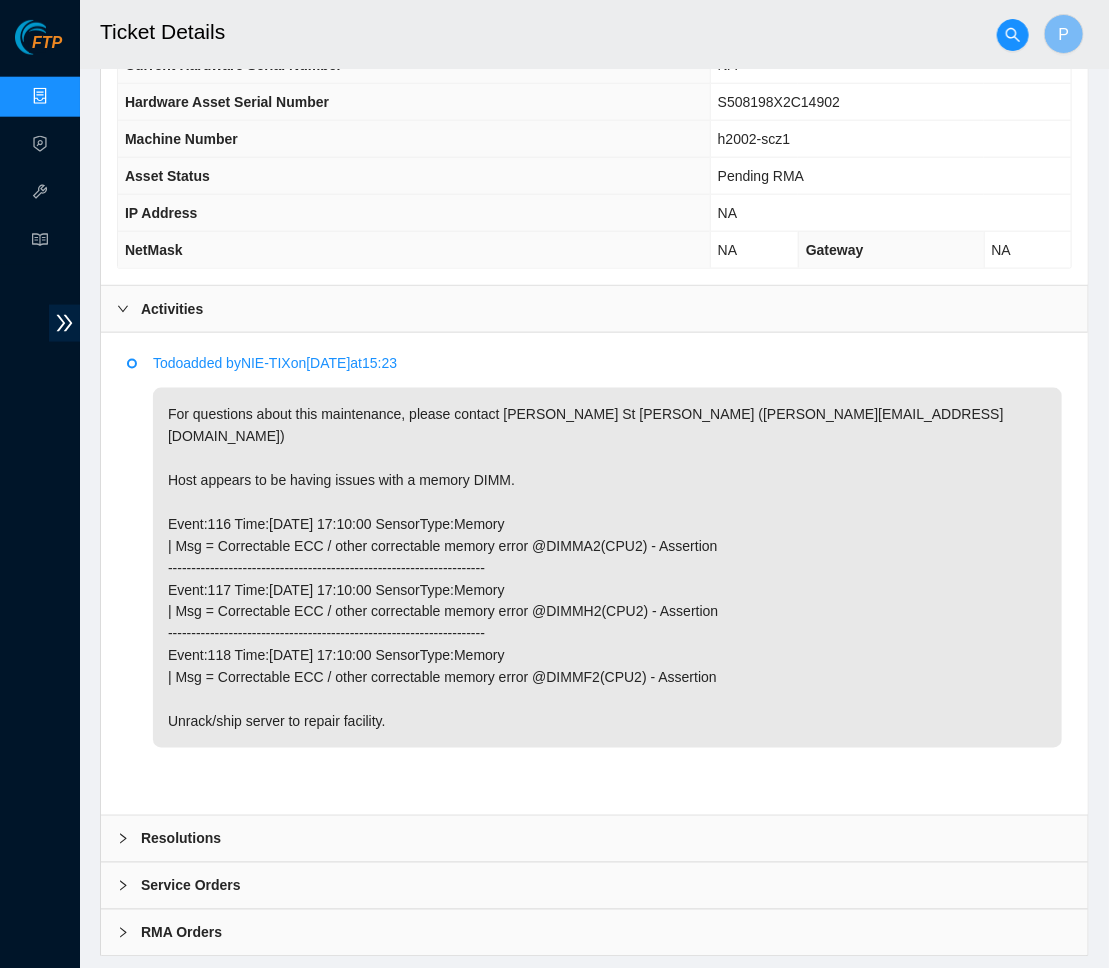 click on "Activities" at bounding box center (594, 309) 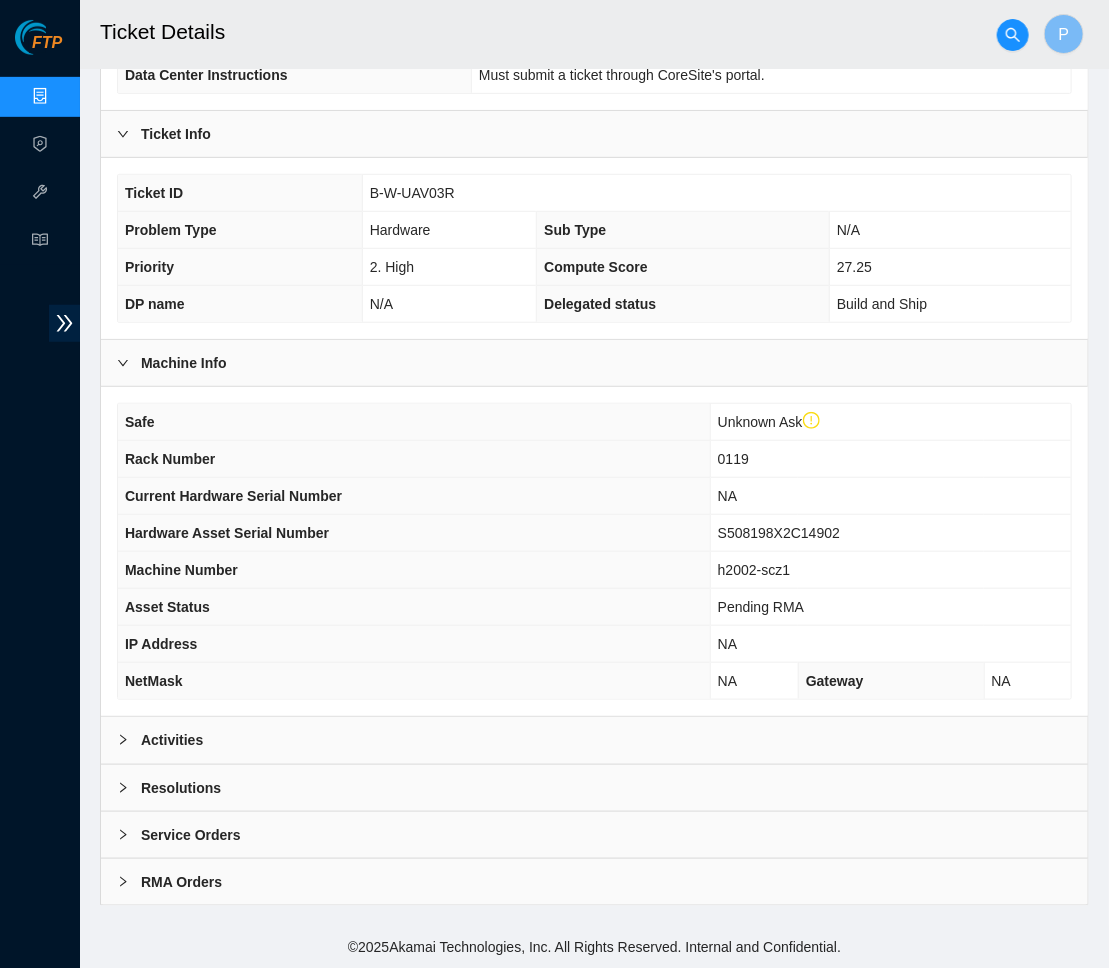 scroll, scrollTop: 300, scrollLeft: 0, axis: vertical 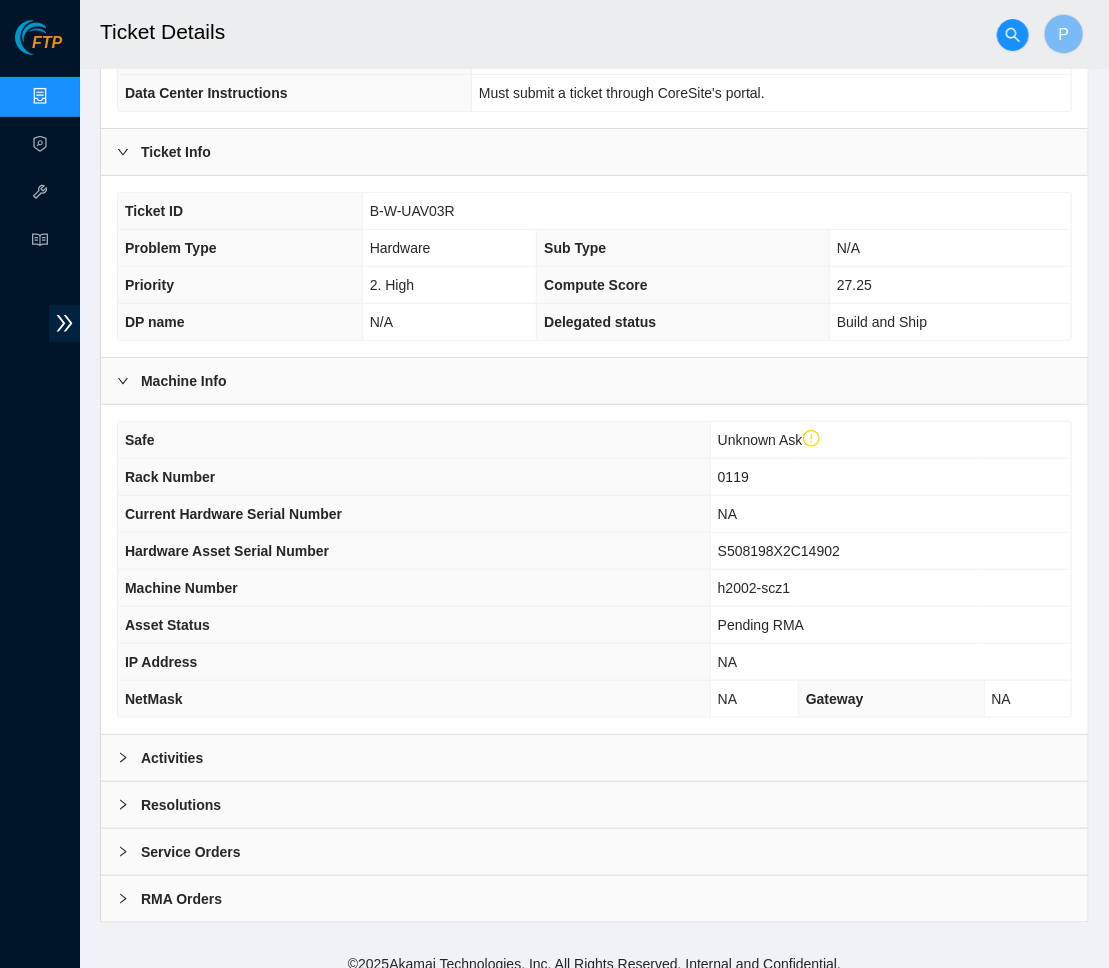 click on "Resolutions" at bounding box center [594, 805] 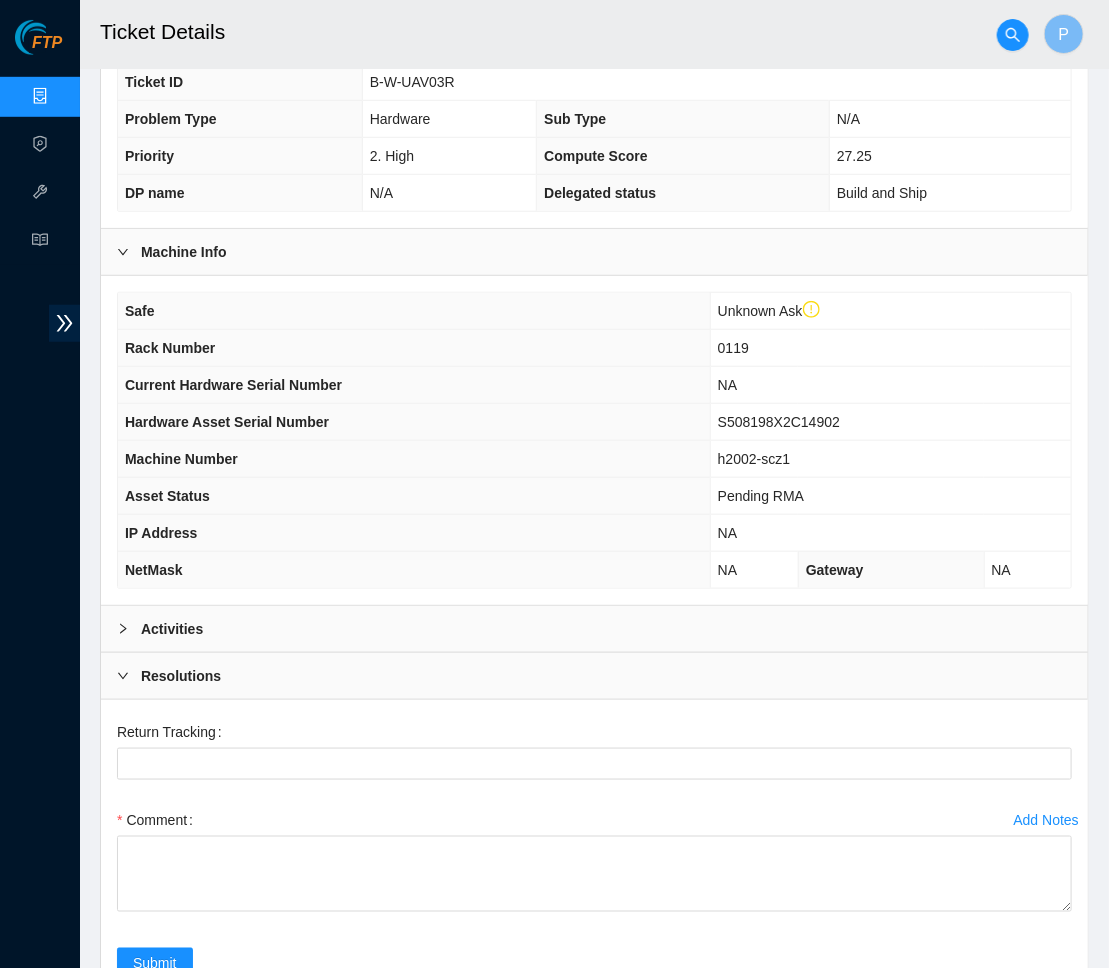 click on "Resolutions" at bounding box center [594, 676] 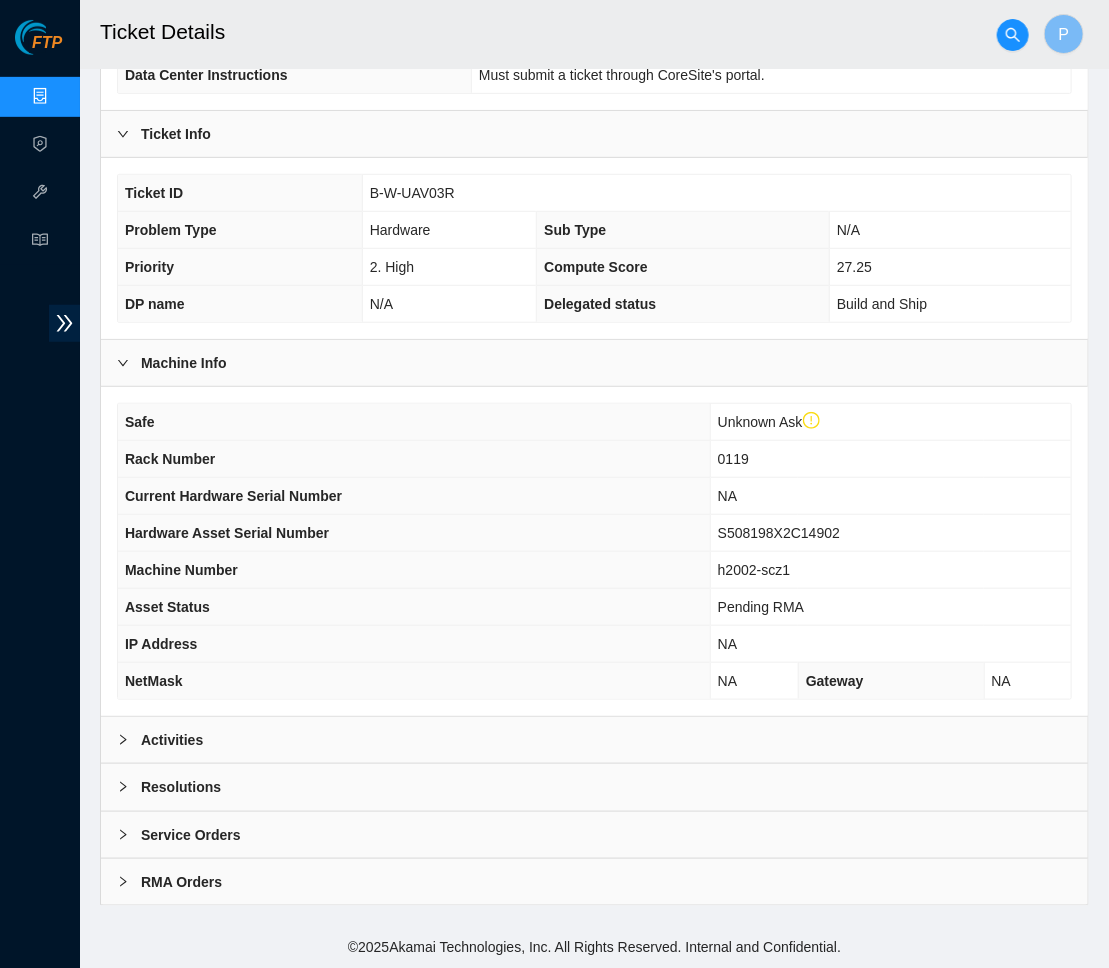 scroll, scrollTop: 300, scrollLeft: 0, axis: vertical 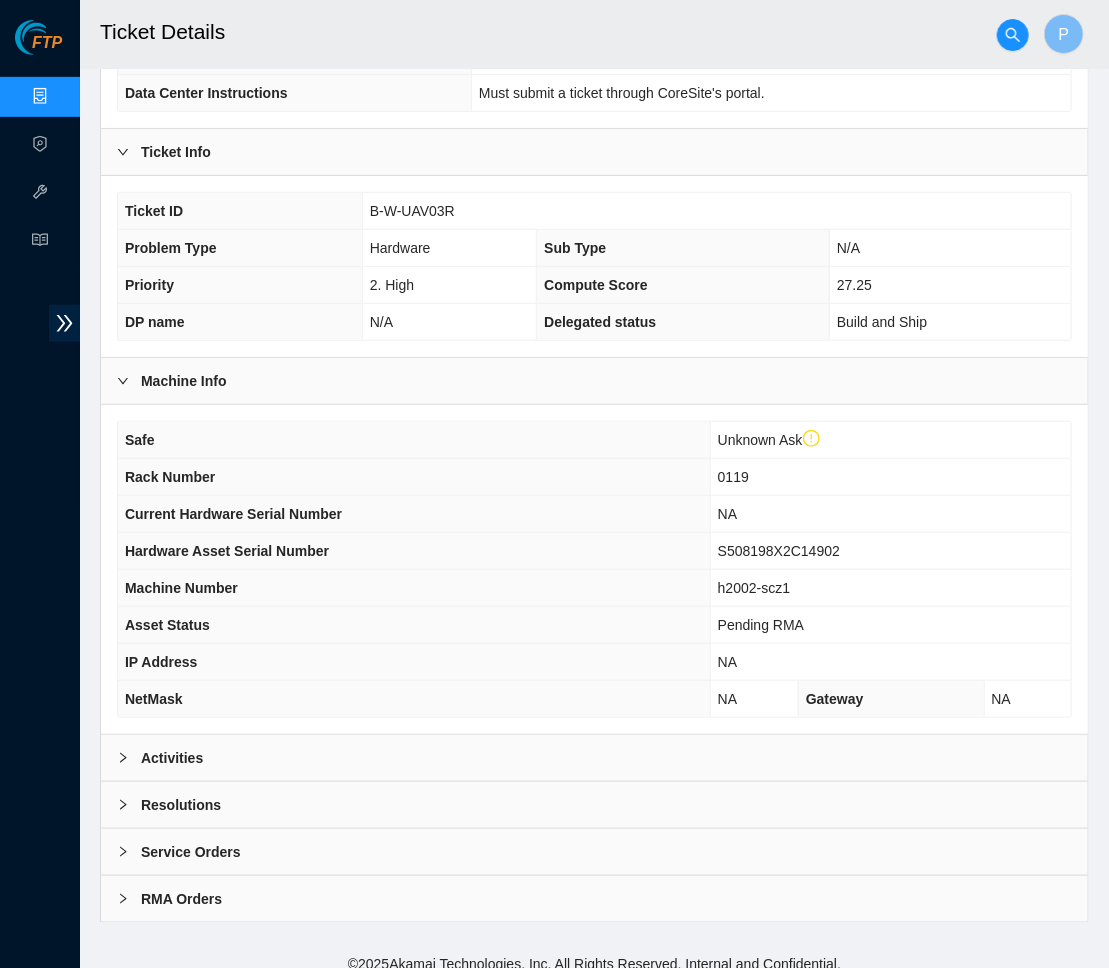 click on "Service Orders" at bounding box center [191, 852] 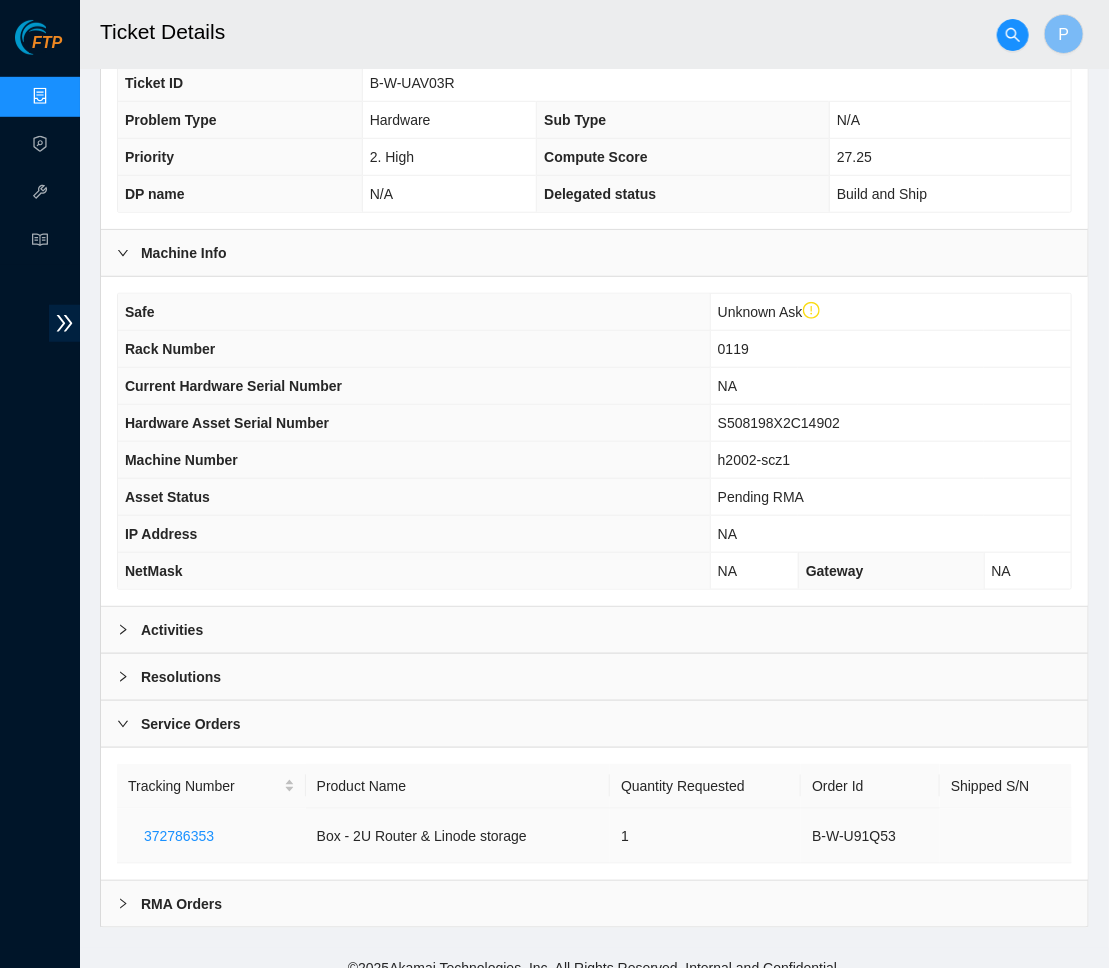 scroll, scrollTop: 428, scrollLeft: 0, axis: vertical 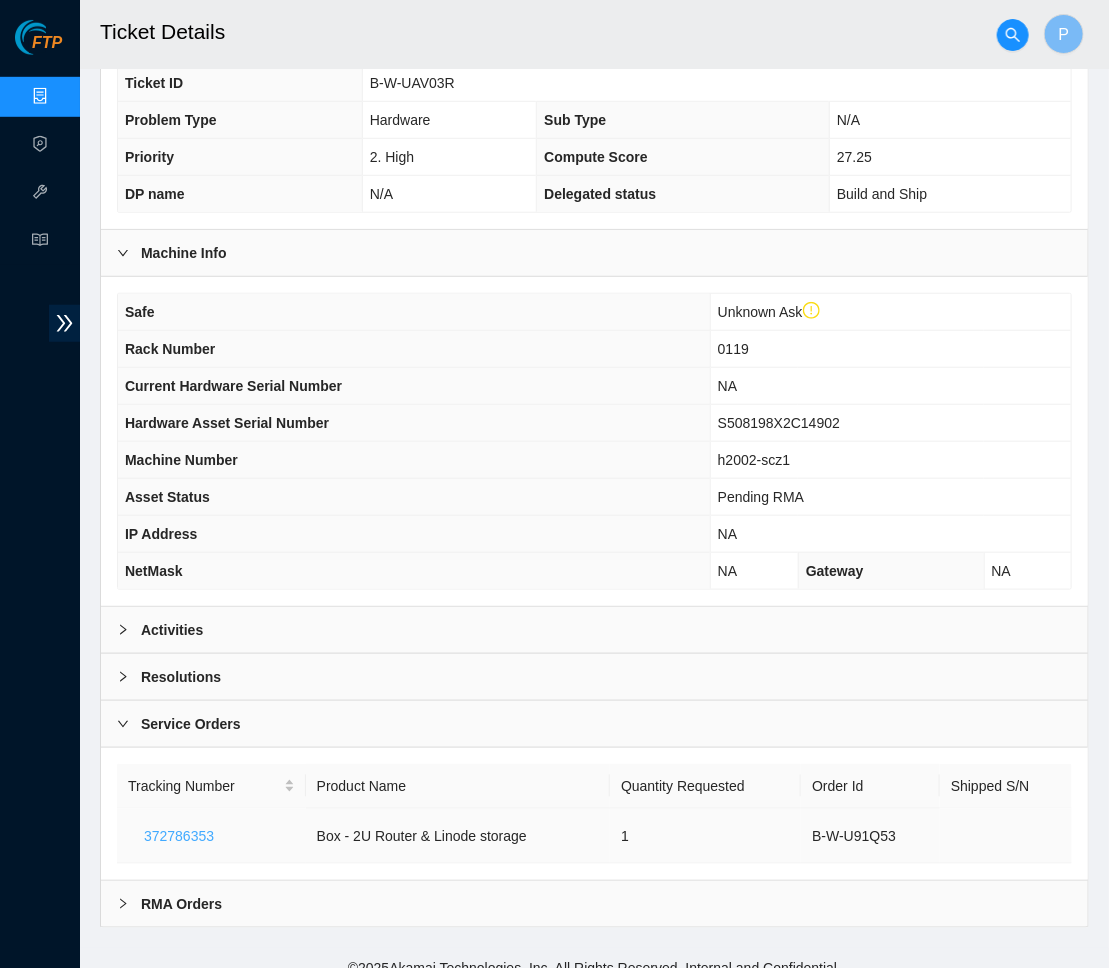 click on "372786353" at bounding box center [179, 836] 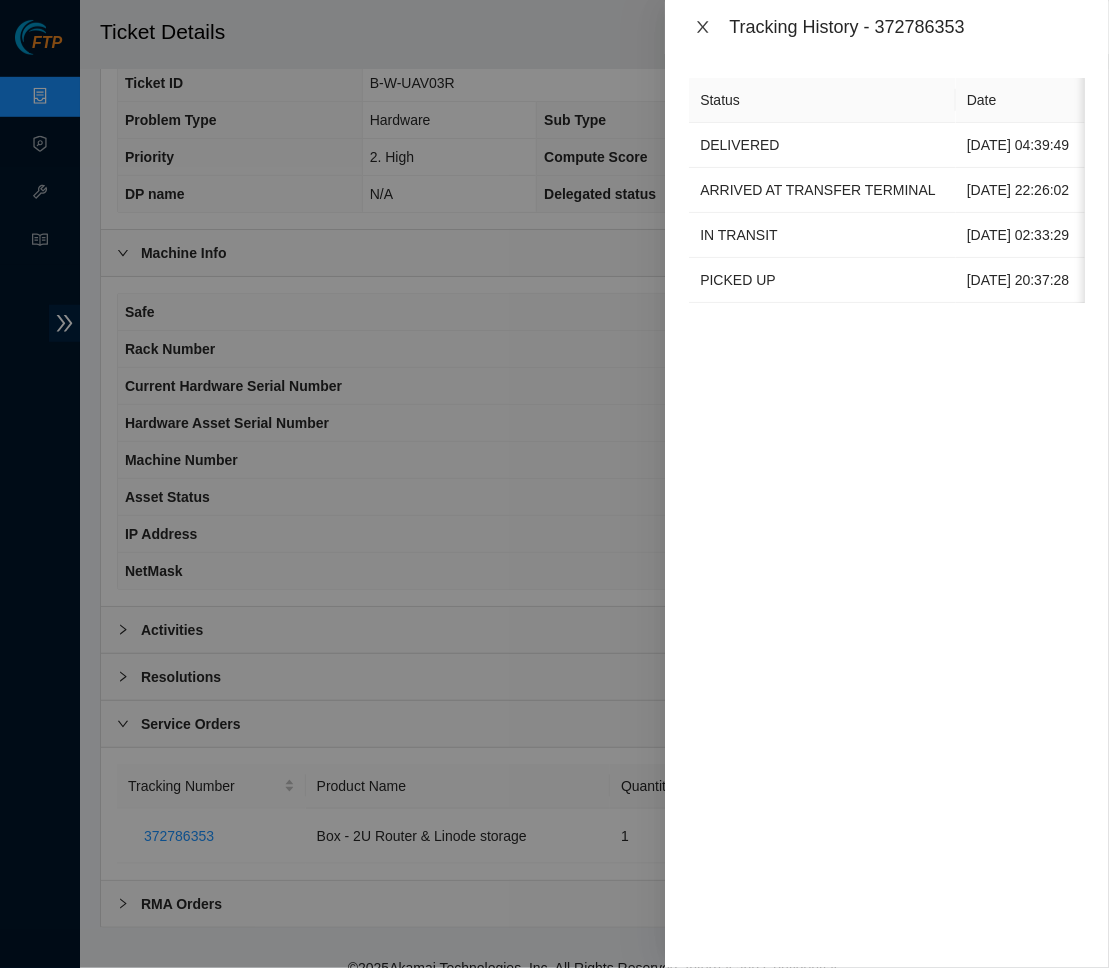 click at bounding box center (703, 27) 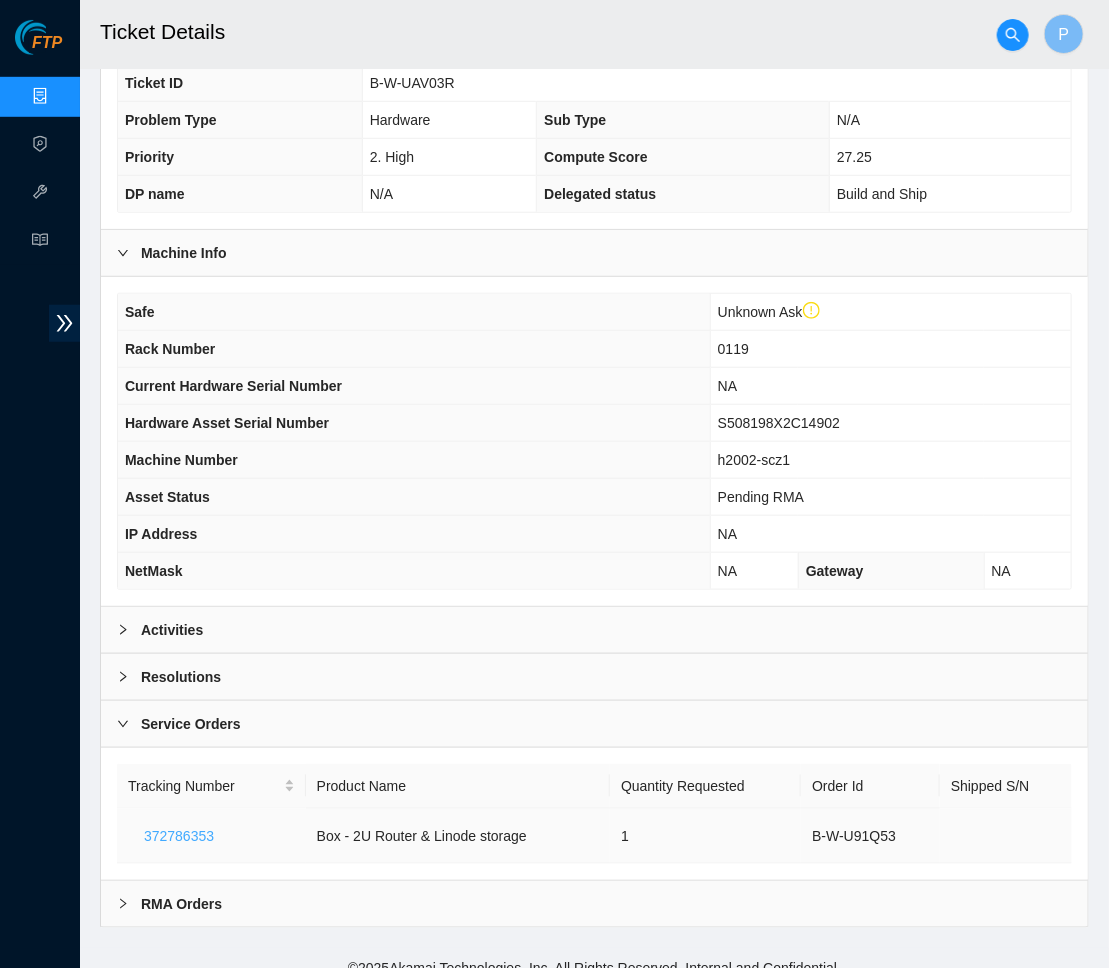 drag, startPoint x: 245, startPoint y: 812, endPoint x: 147, endPoint y: 811, distance: 98.005104 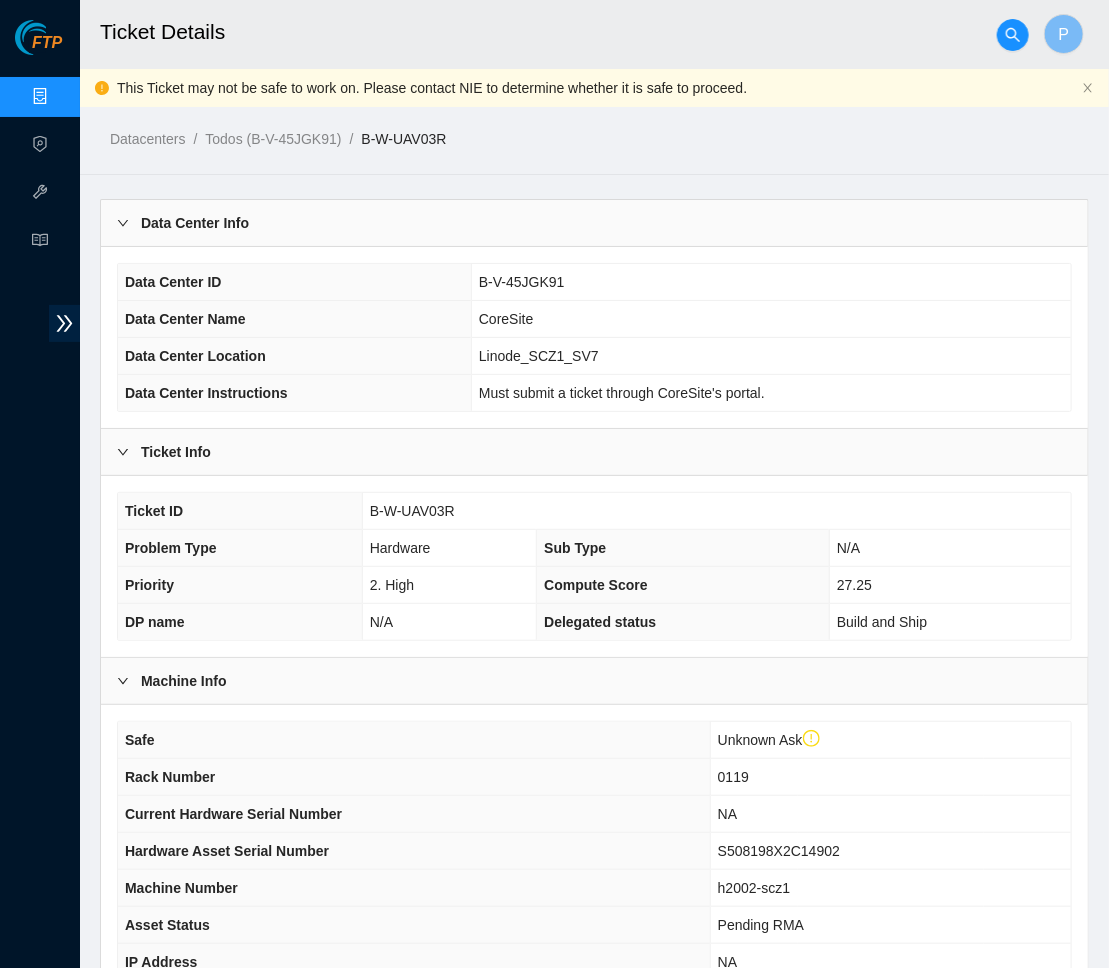 scroll, scrollTop: 0, scrollLeft: 0, axis: both 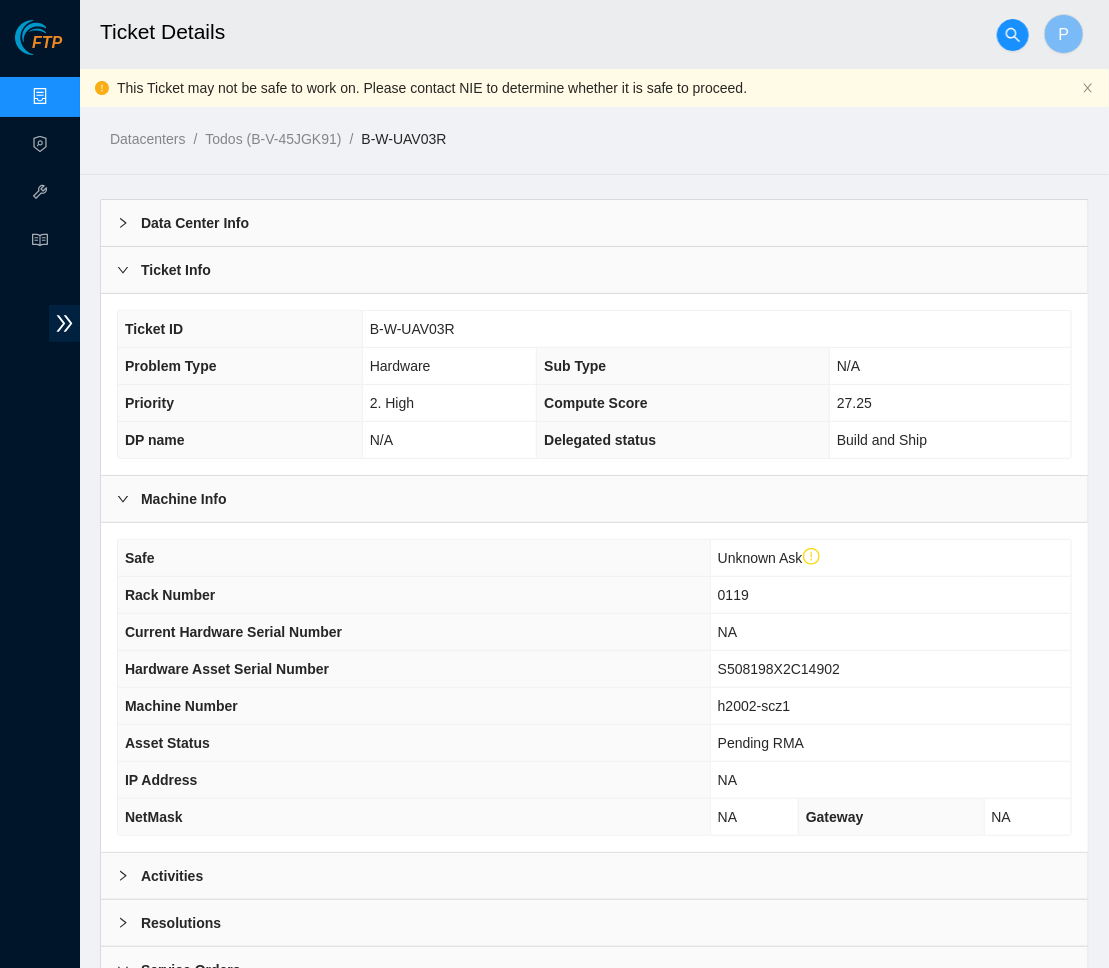 click on "Data Center Info" at bounding box center (594, 223) 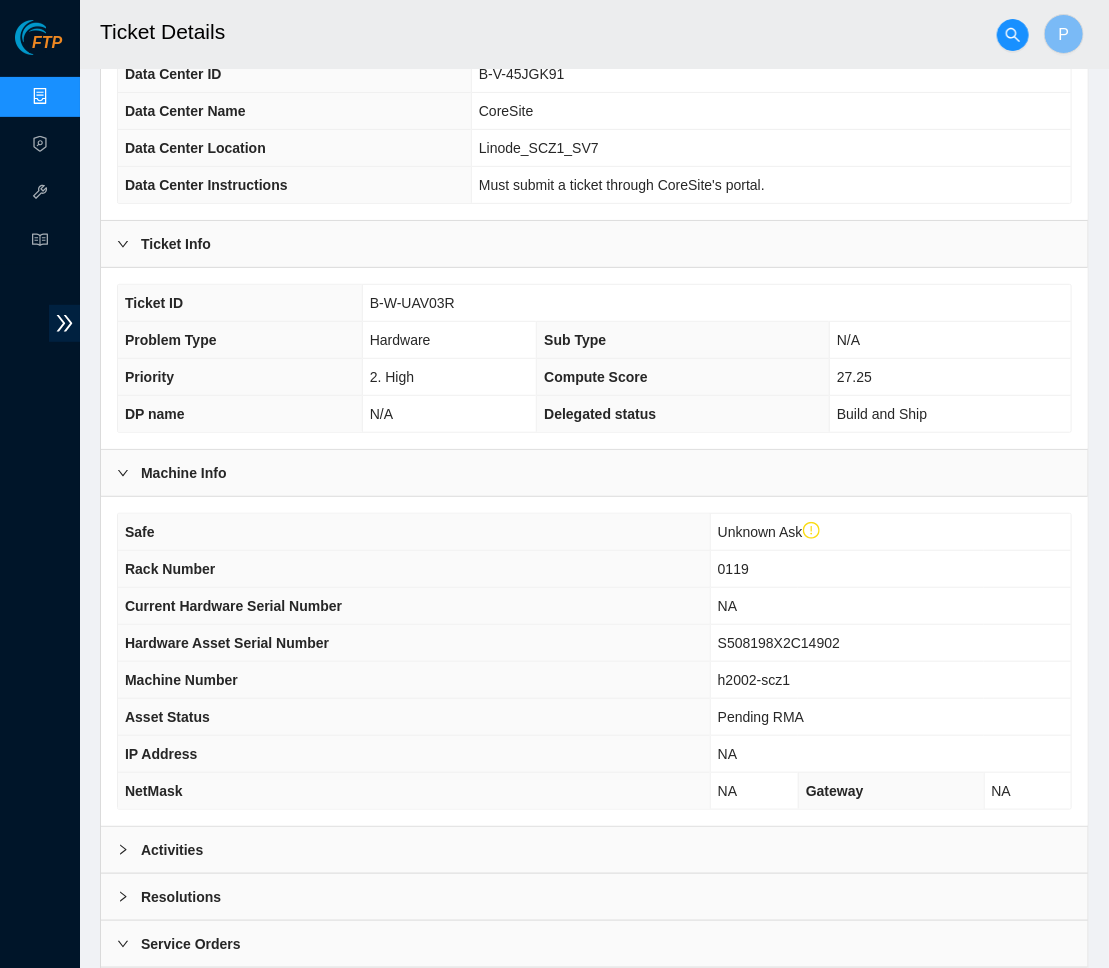 scroll, scrollTop: 262, scrollLeft: 0, axis: vertical 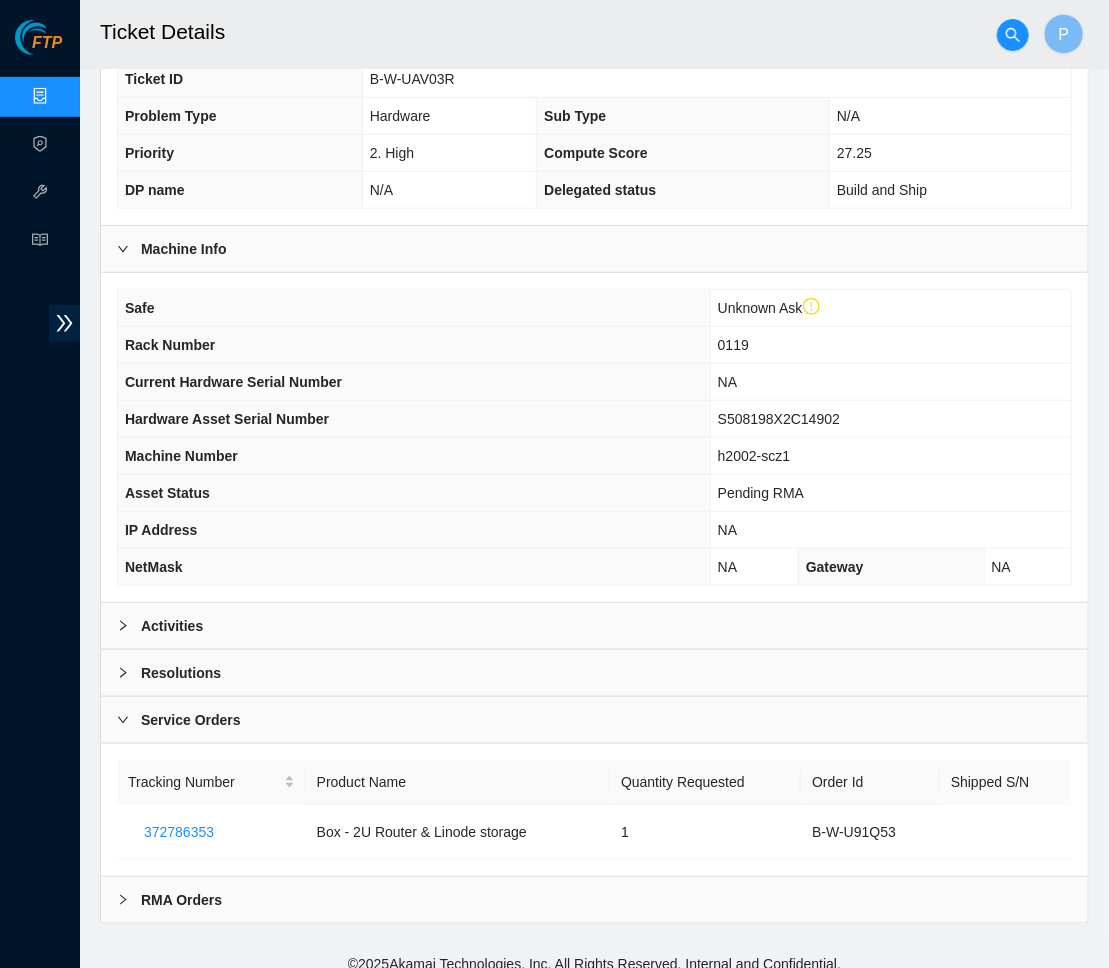 click on "Activities" at bounding box center [594, 626] 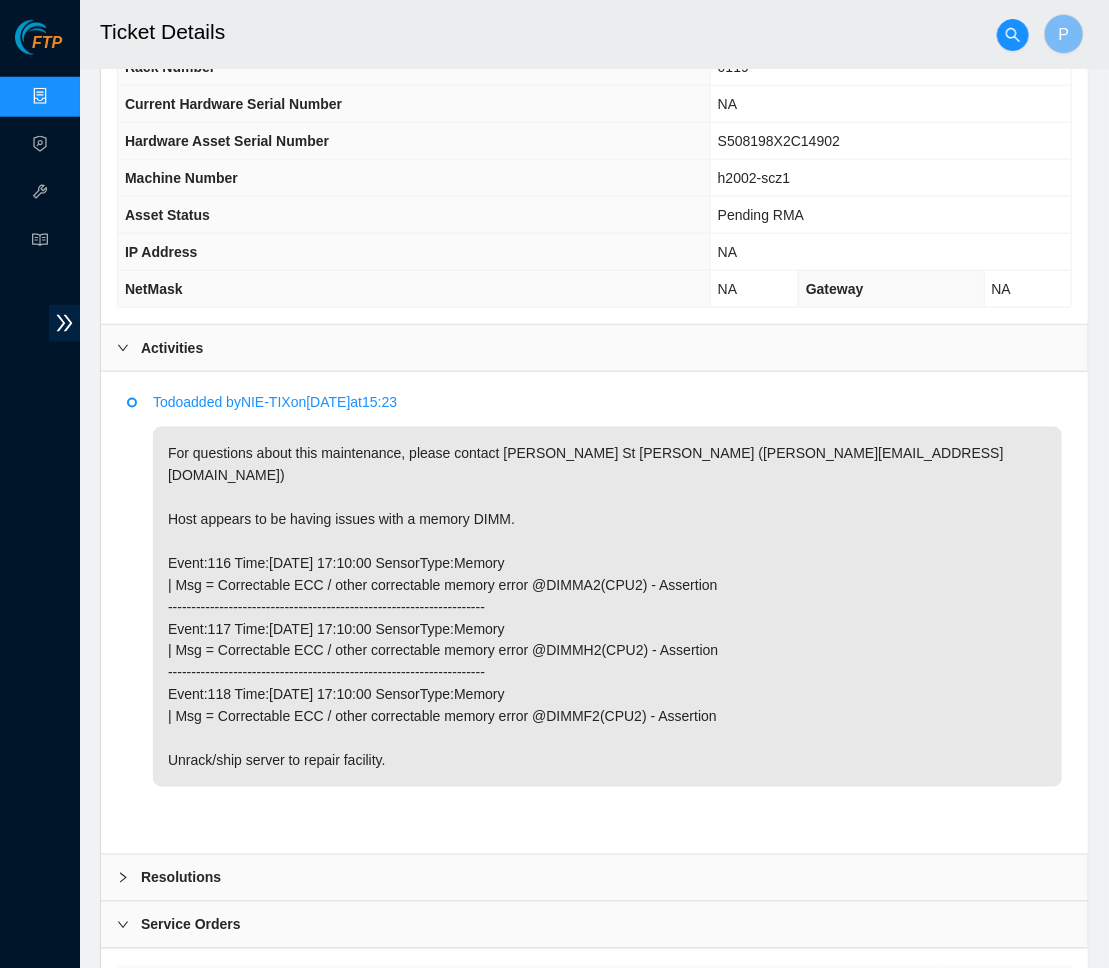 scroll, scrollTop: 711, scrollLeft: 0, axis: vertical 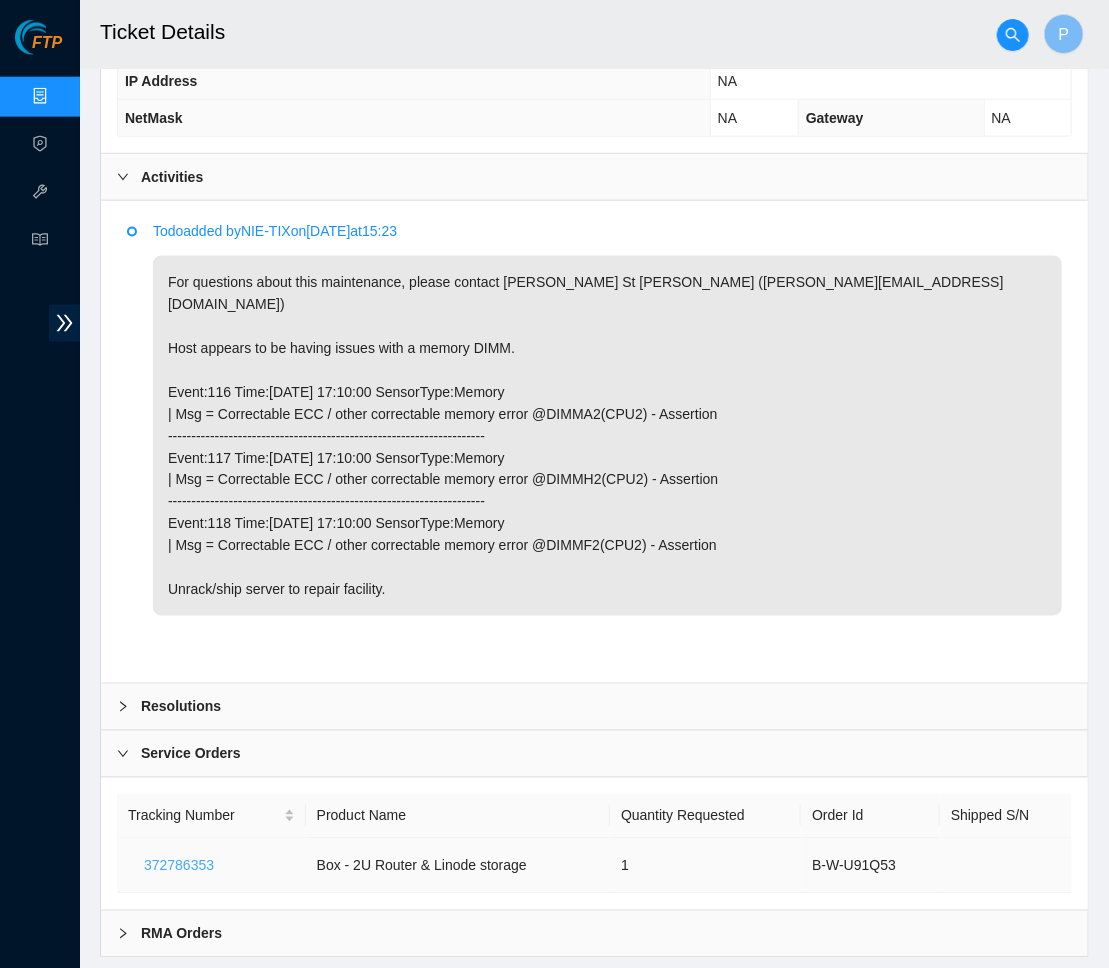 click on "372786353" at bounding box center (179, 866) 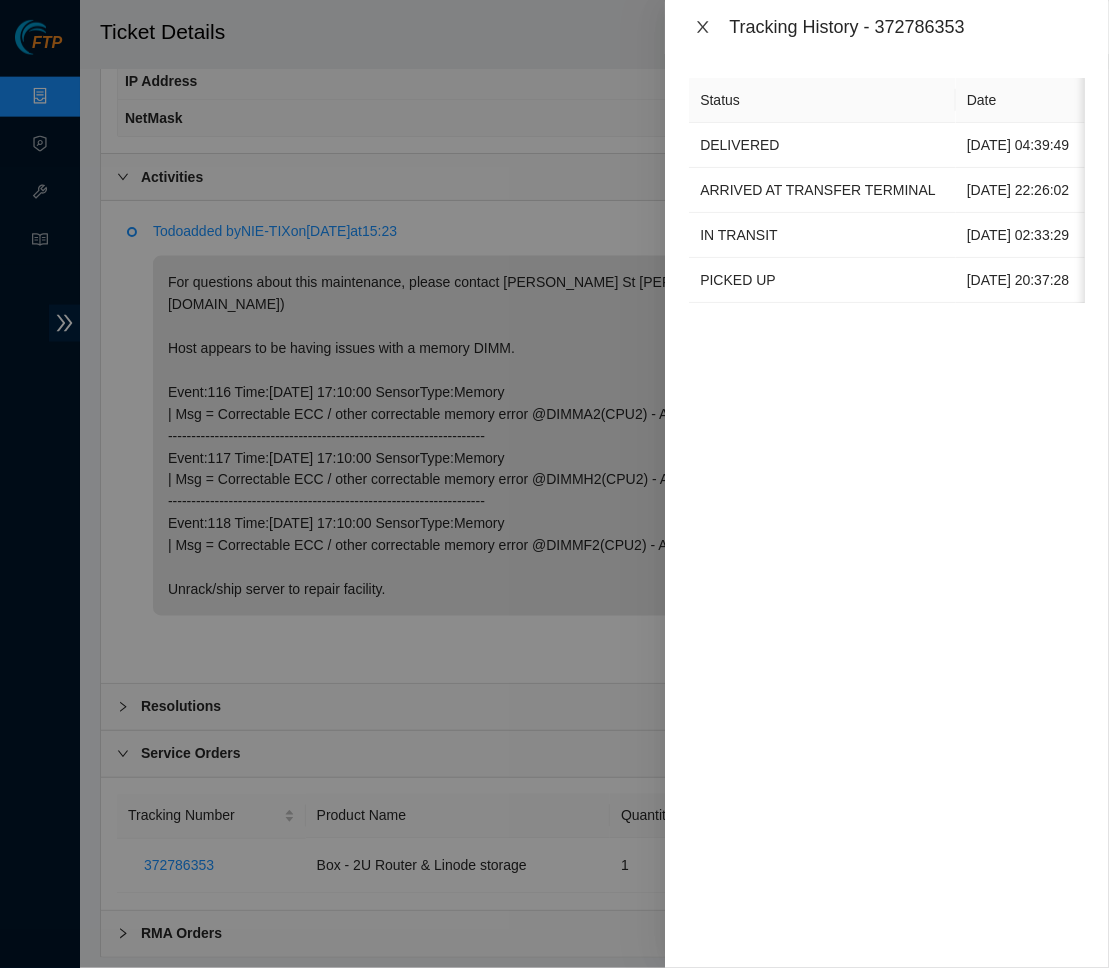 click 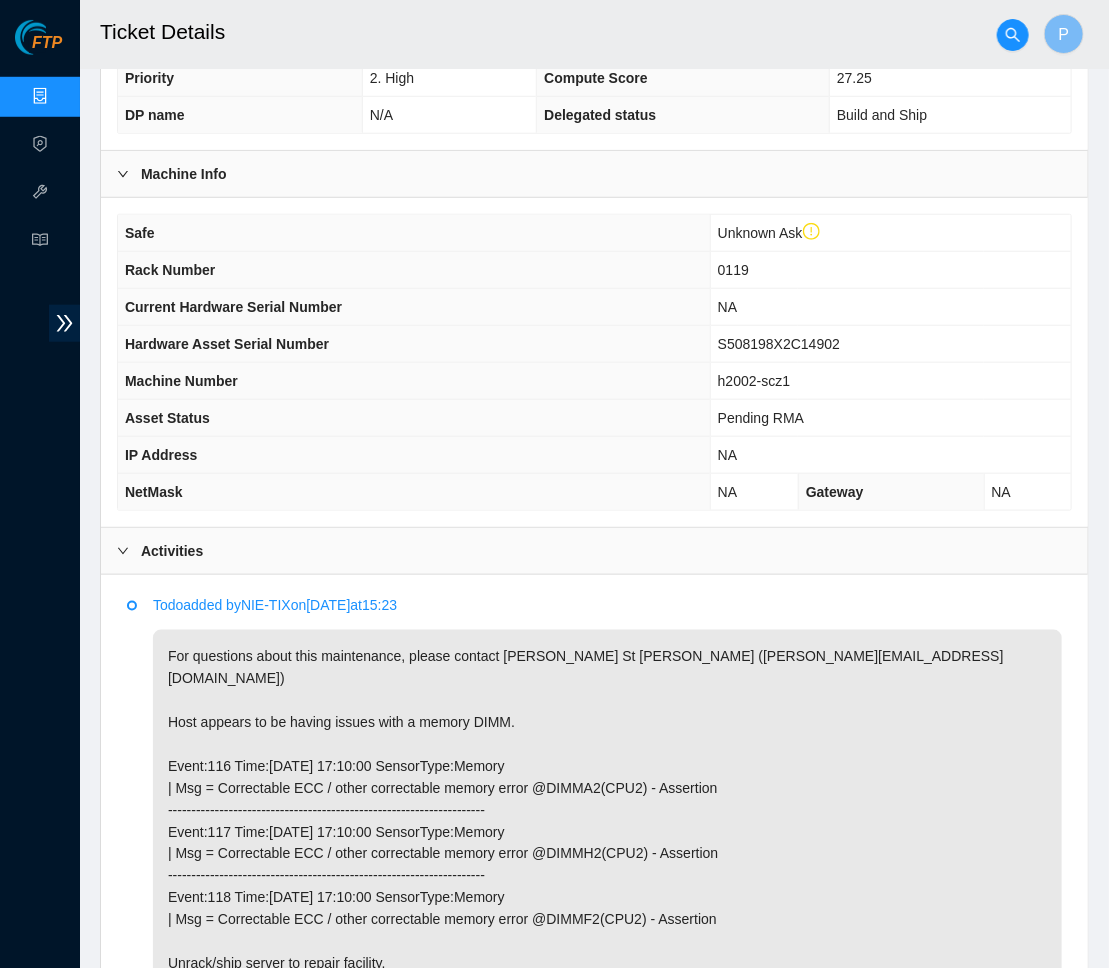 scroll, scrollTop: 507, scrollLeft: 0, axis: vertical 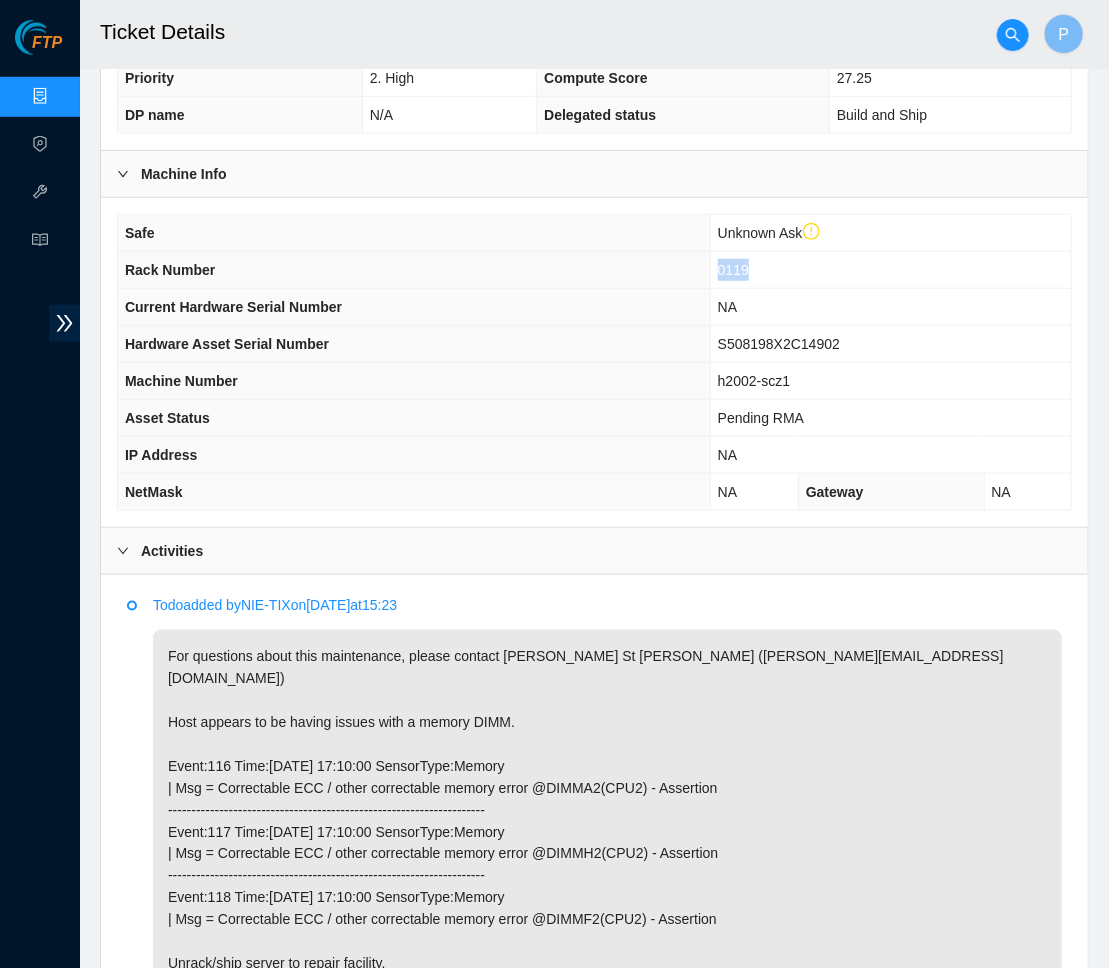 drag, startPoint x: 768, startPoint y: 255, endPoint x: 715, endPoint y: 256, distance: 53.009434 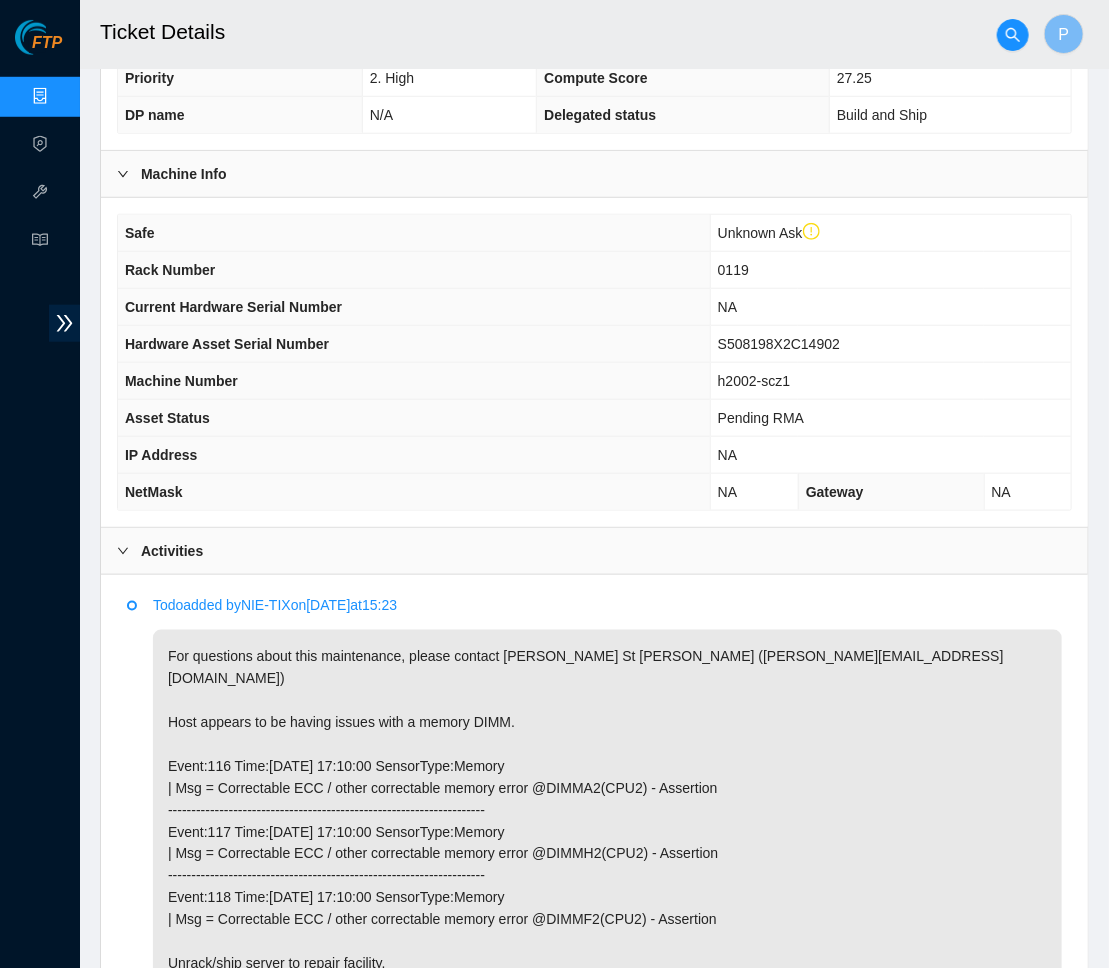 click on "NA" at bounding box center (890, 455) 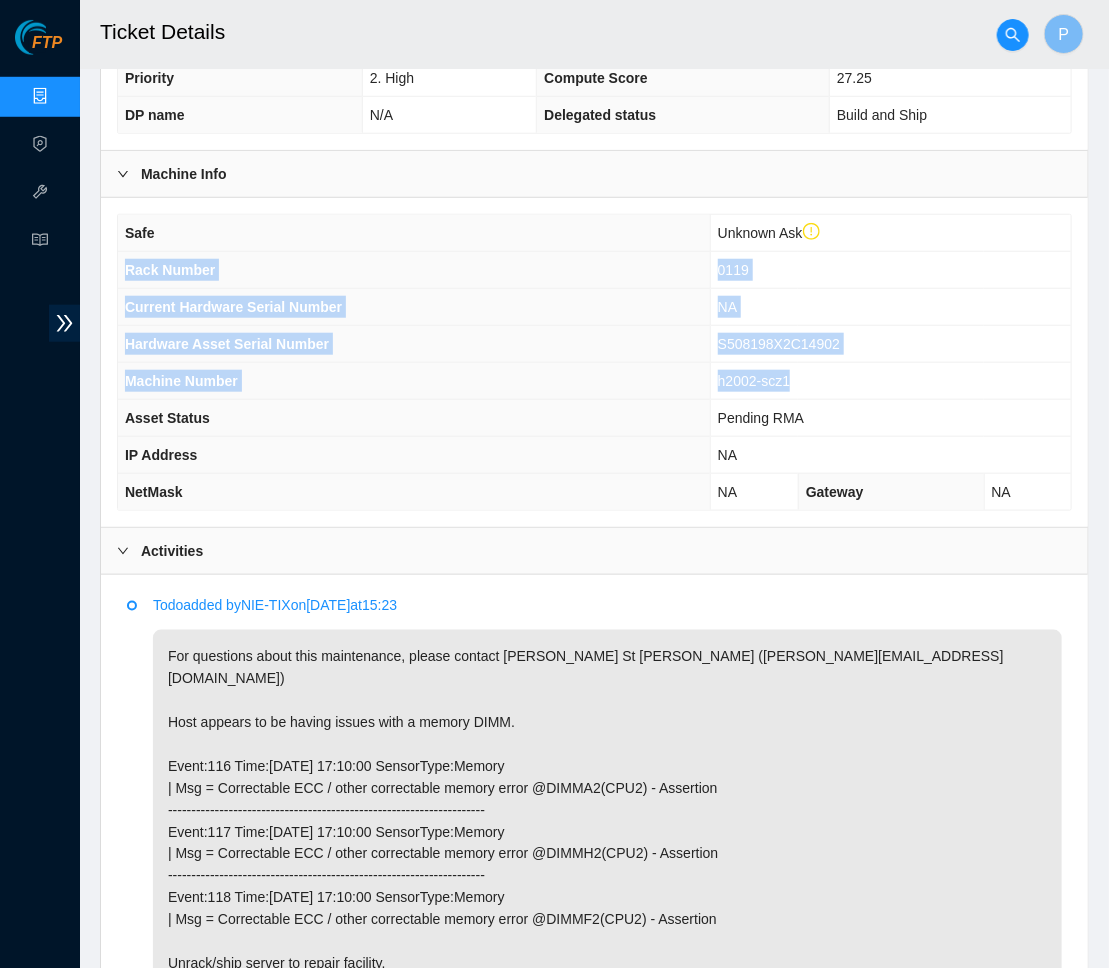 drag, startPoint x: 808, startPoint y: 370, endPoint x: 122, endPoint y: 255, distance: 695.57245 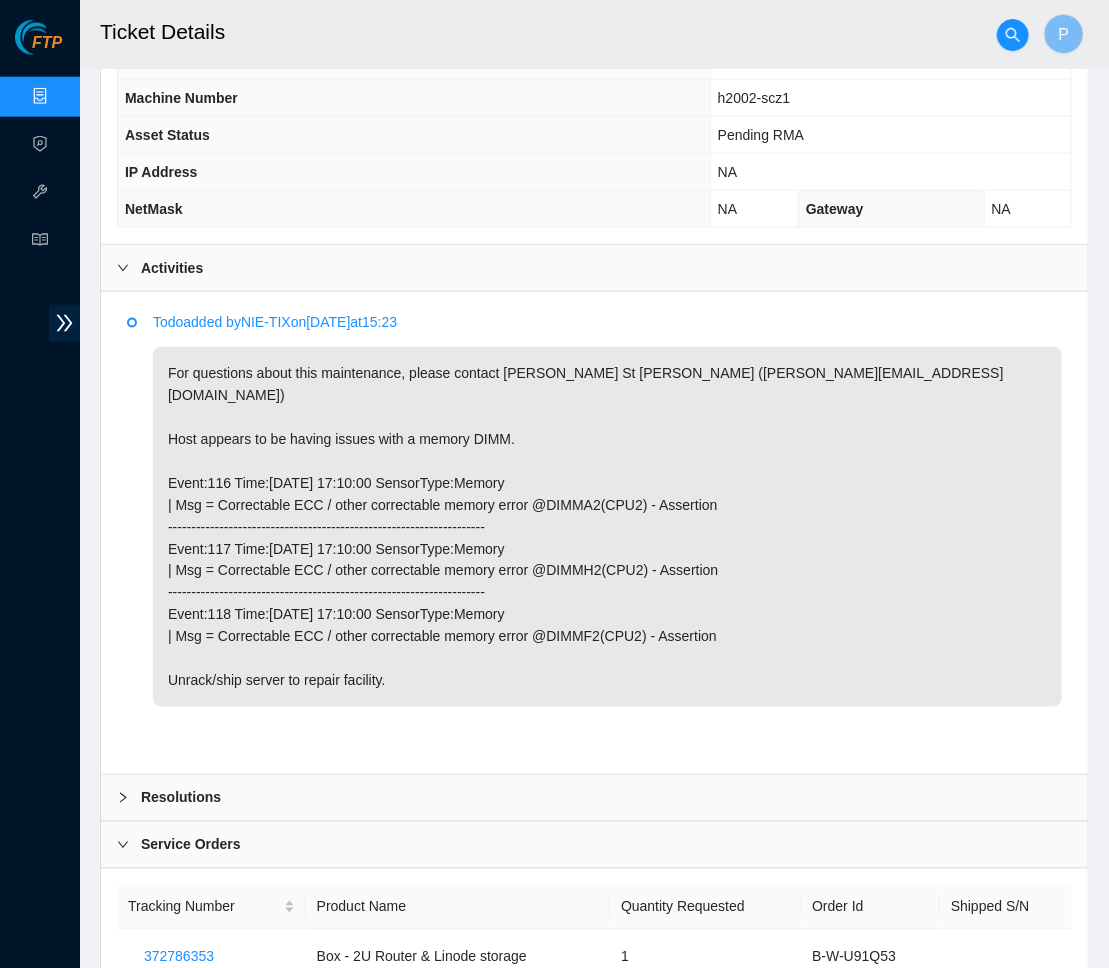 scroll, scrollTop: 790, scrollLeft: 0, axis: vertical 